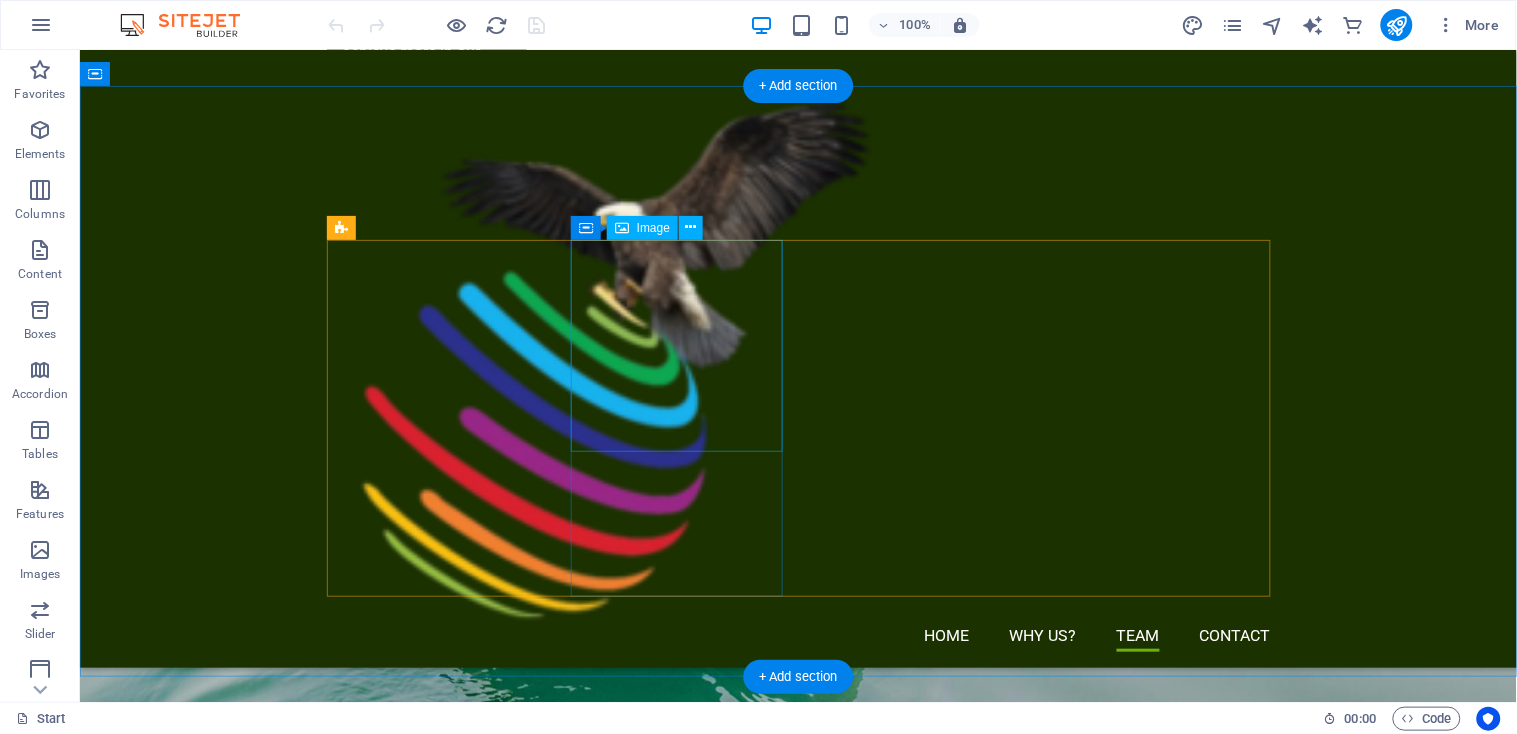 scroll, scrollTop: 2291, scrollLeft: 0, axis: vertical 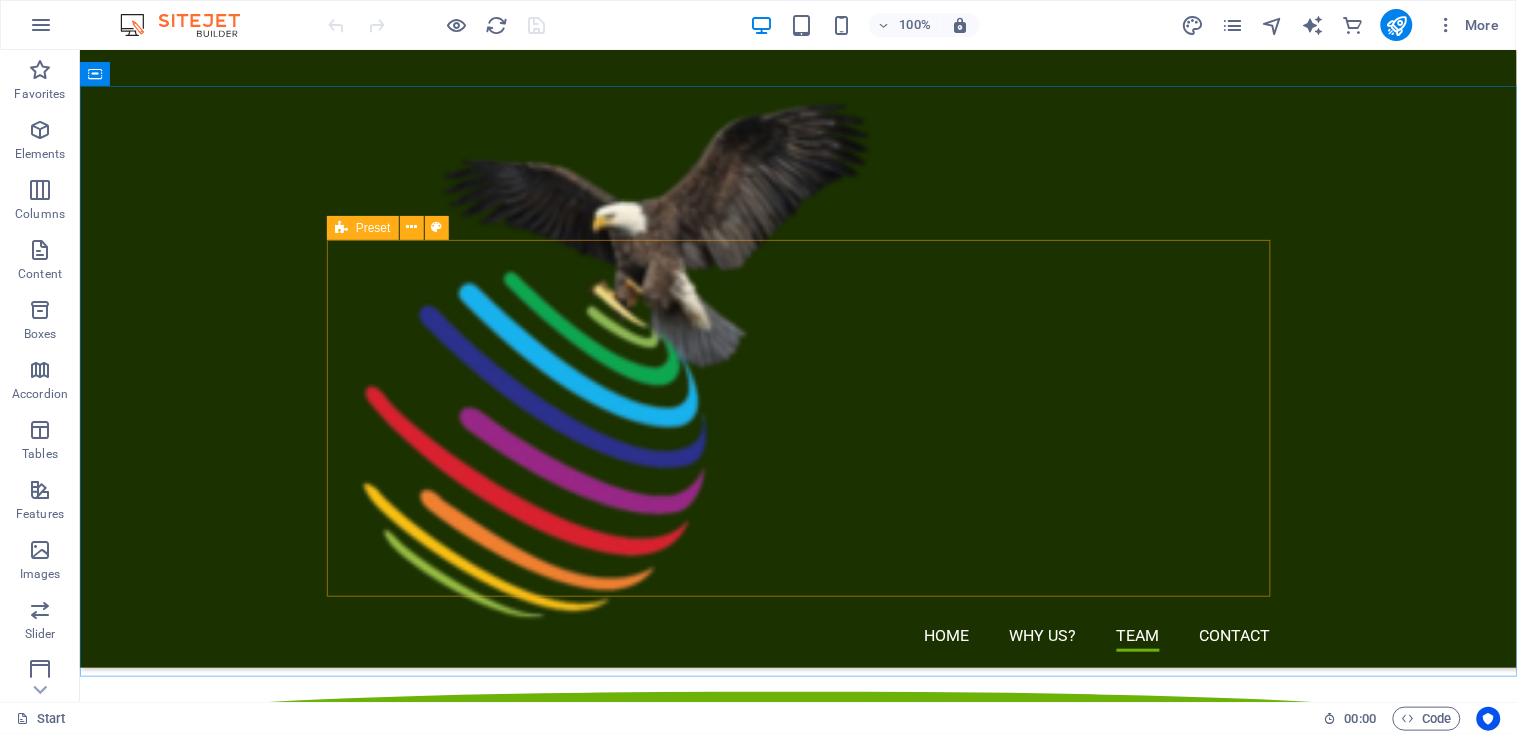 click at bounding box center (341, 228) 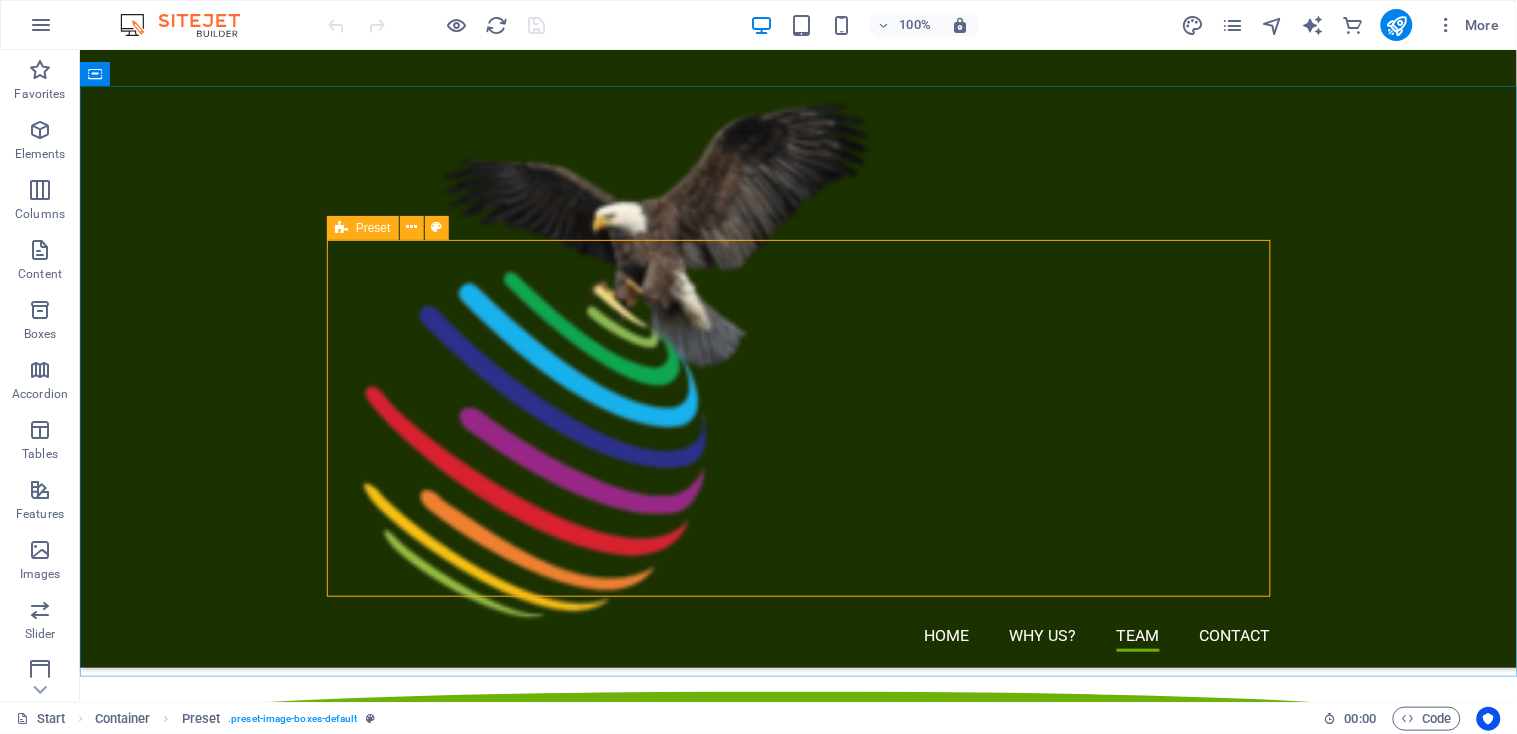 click at bounding box center (341, 228) 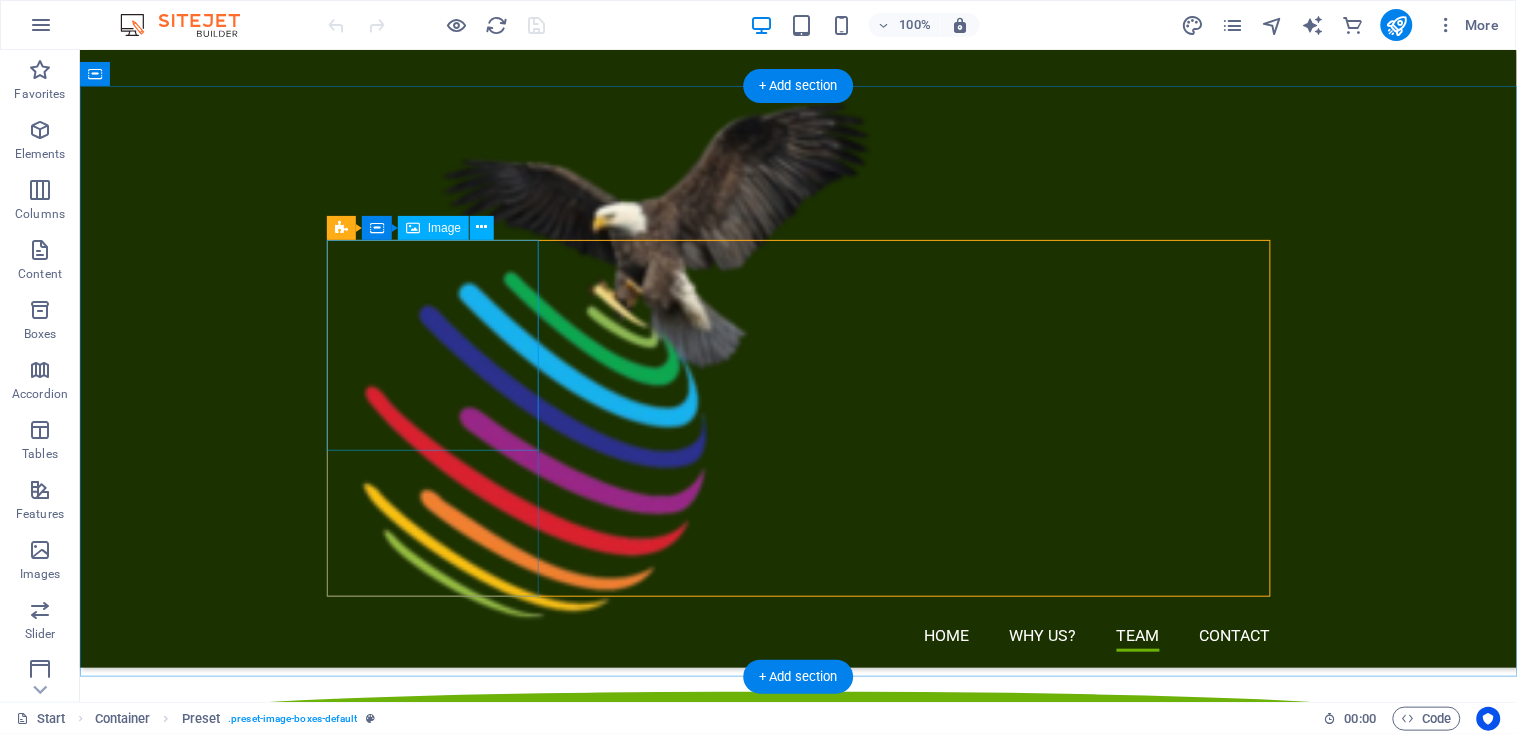 click at bounding box center [798, 3501] 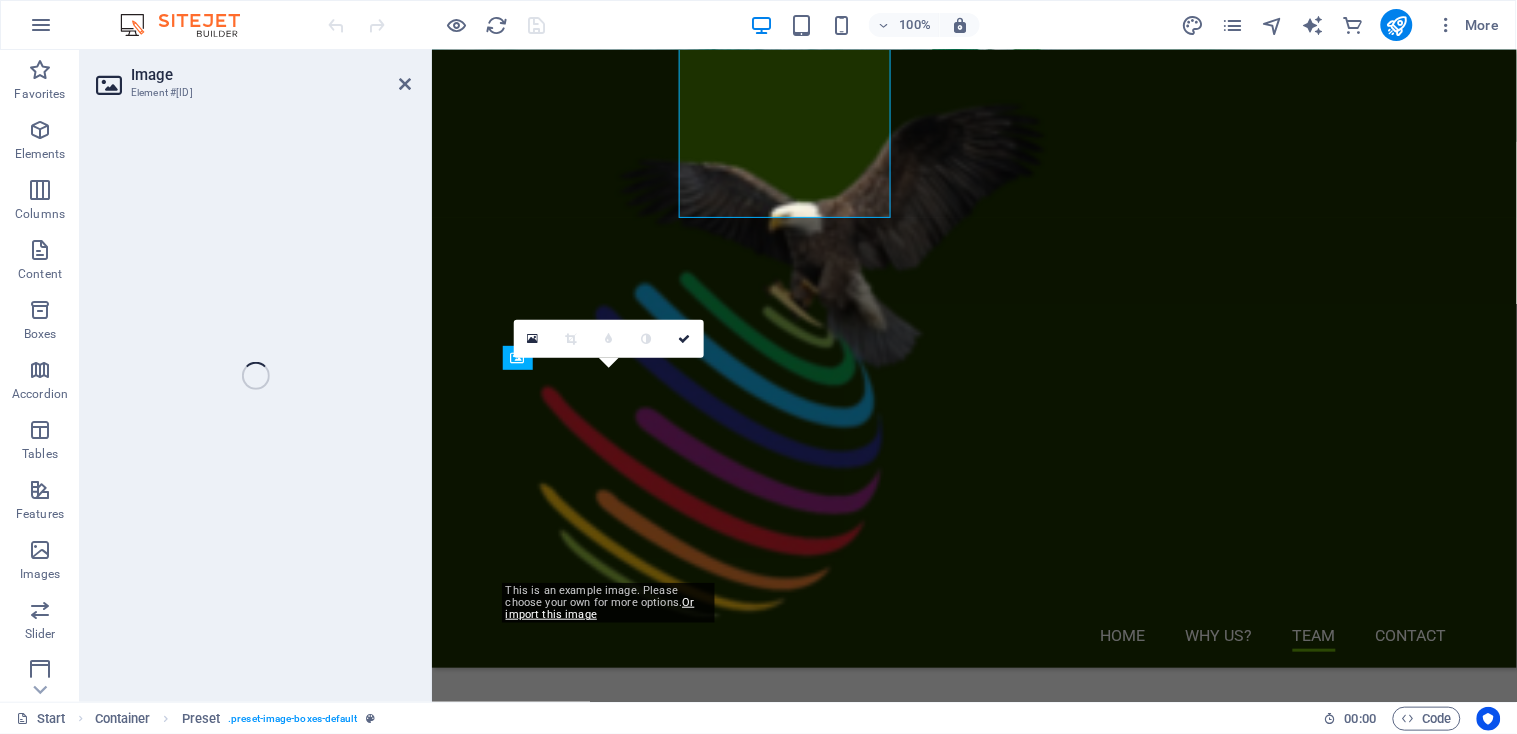 select on "%" 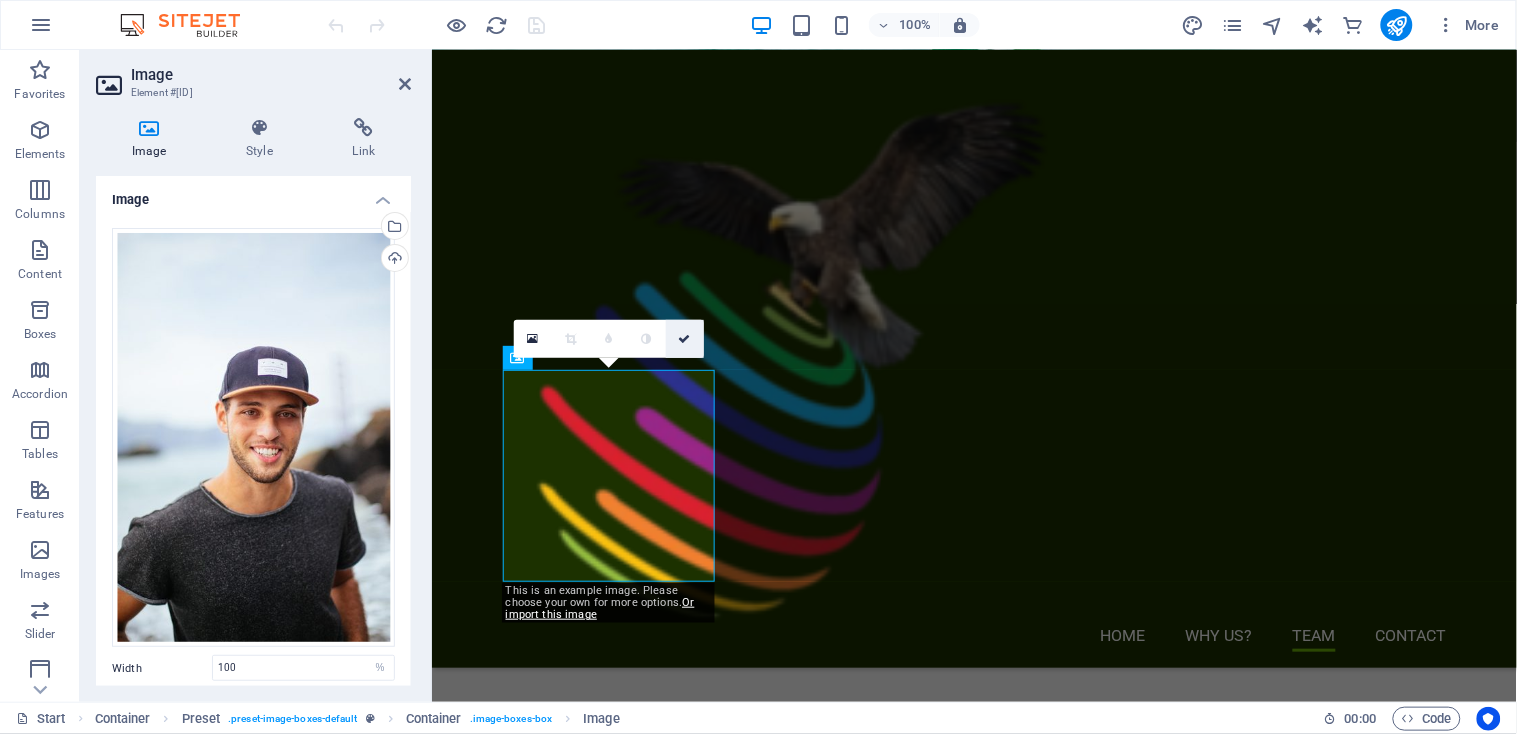 click at bounding box center [685, 339] 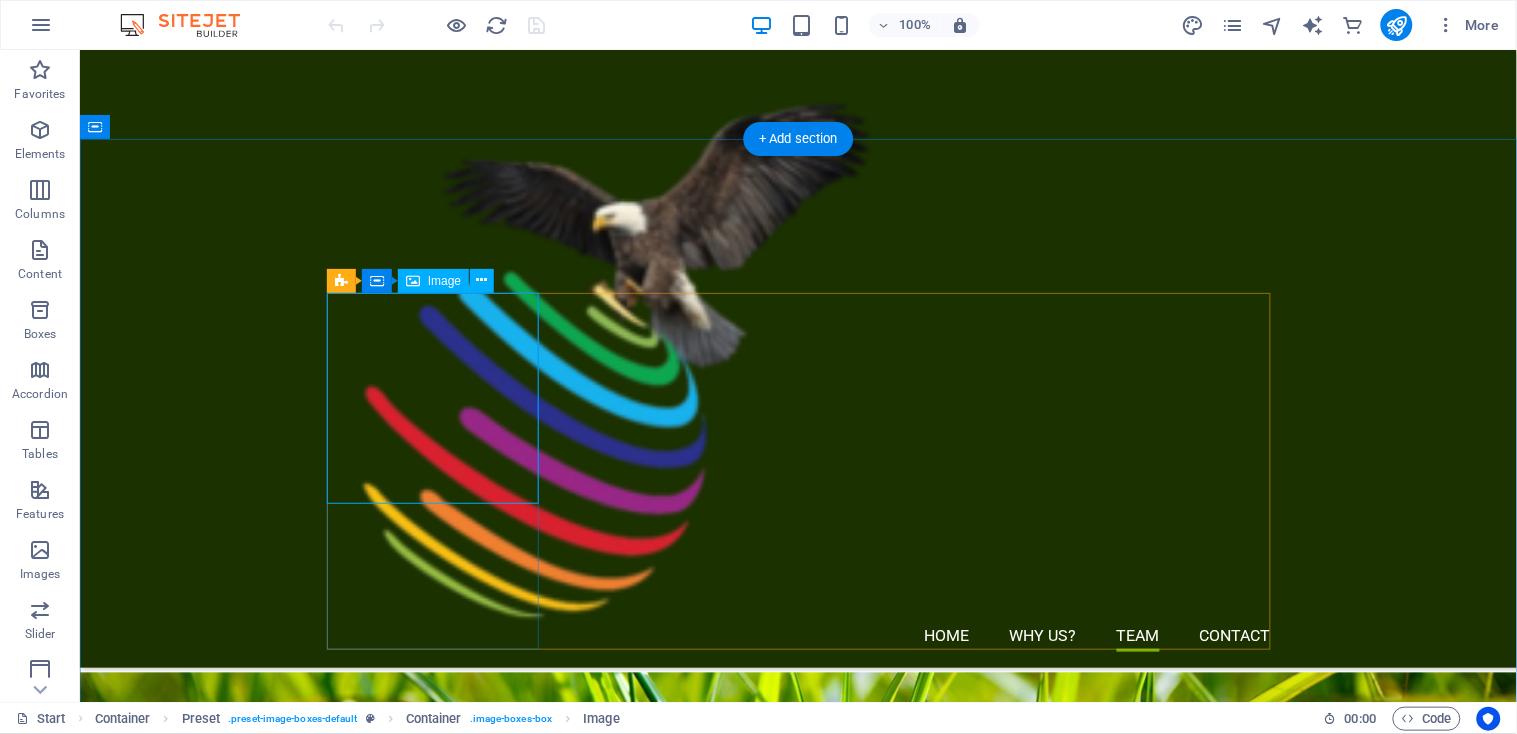 scroll, scrollTop: 2237, scrollLeft: 0, axis: vertical 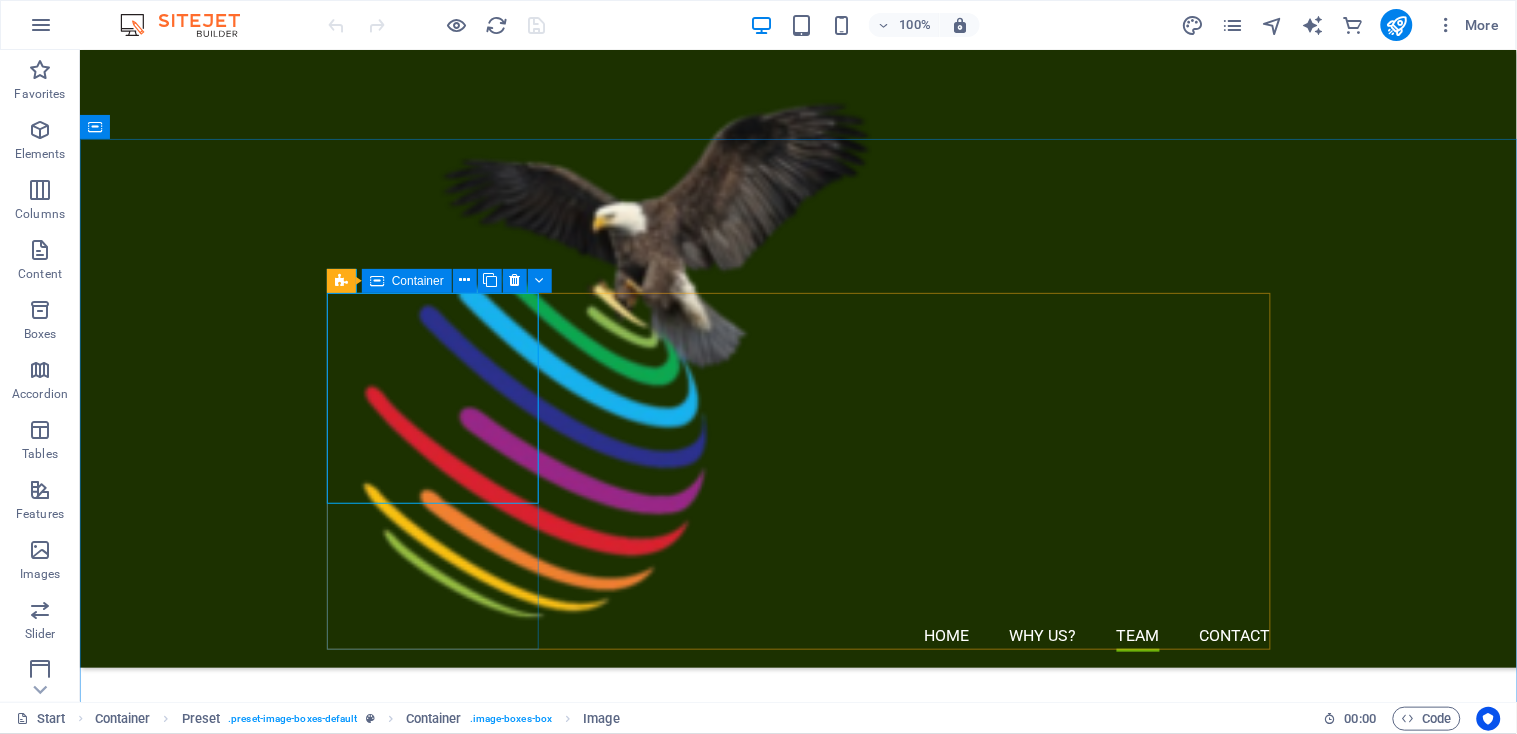 click at bounding box center [377, 281] 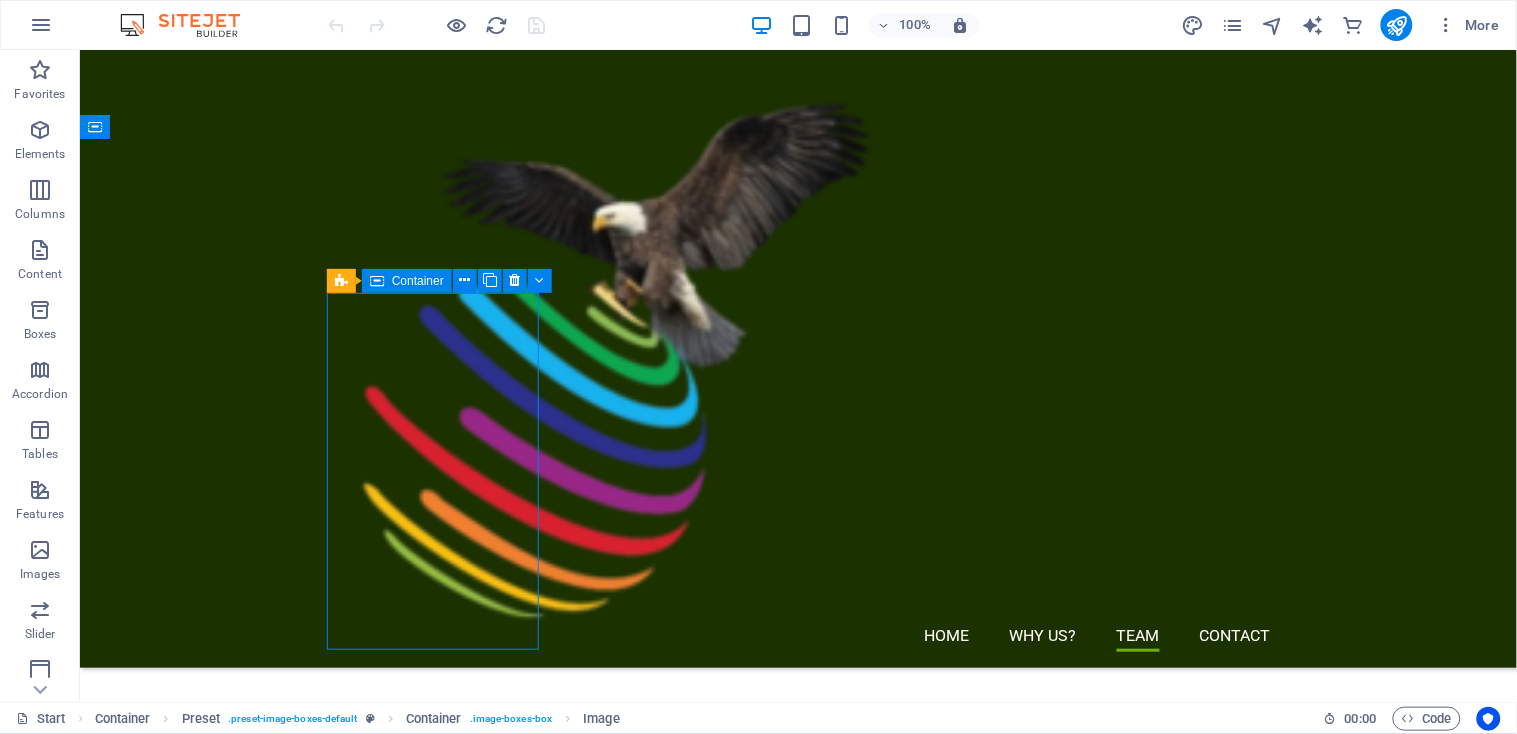 click at bounding box center [377, 281] 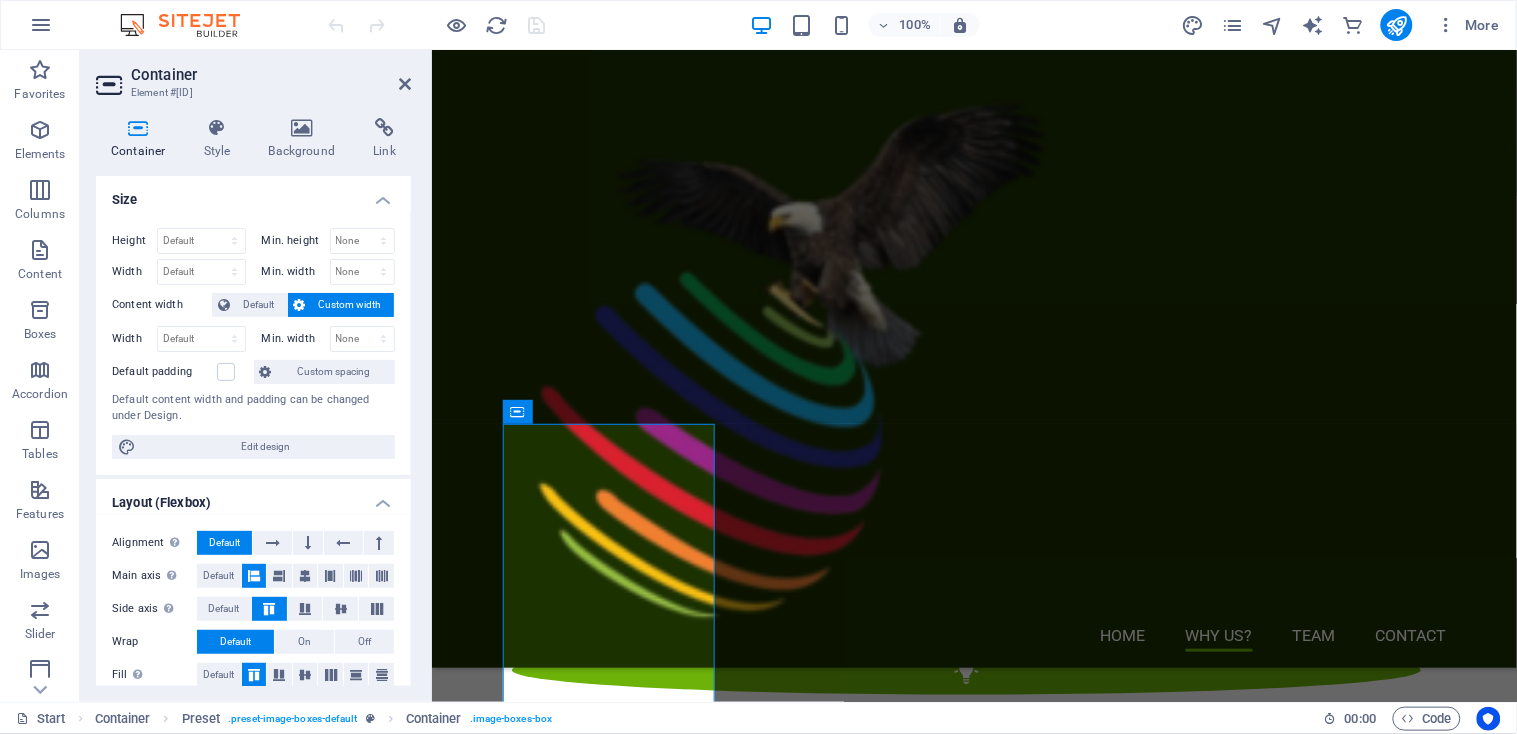 scroll, scrollTop: 2471, scrollLeft: 0, axis: vertical 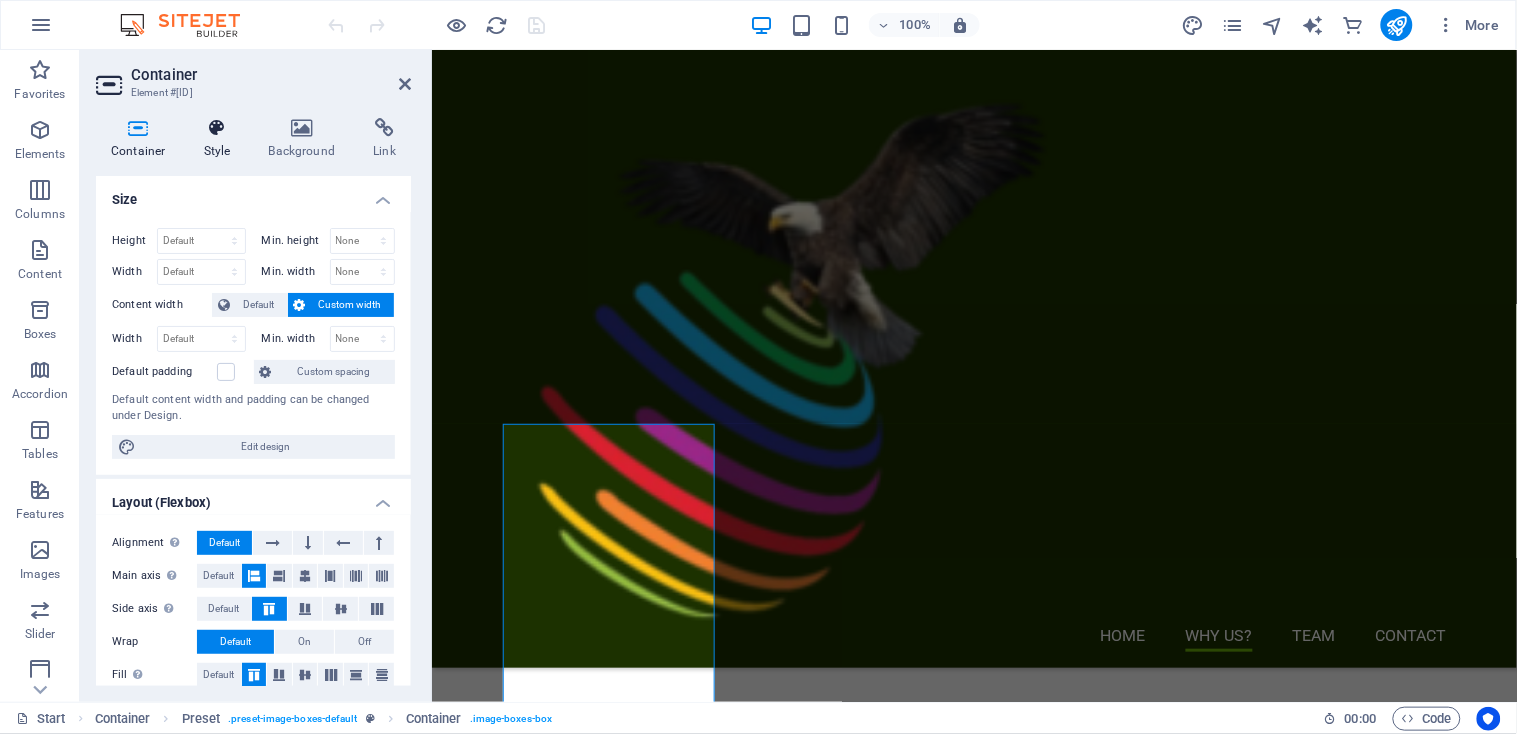 click at bounding box center (217, 128) 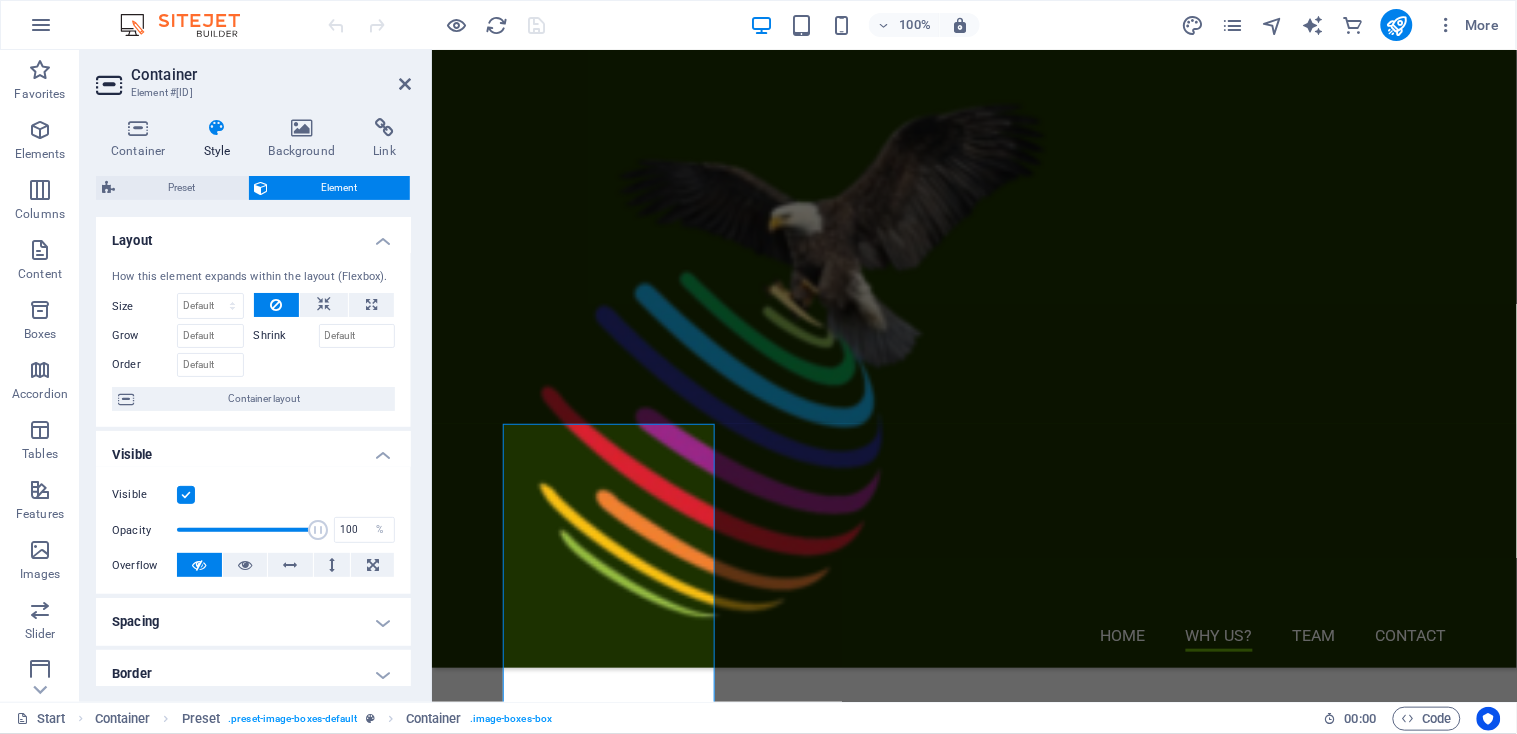 scroll, scrollTop: 375, scrollLeft: 0, axis: vertical 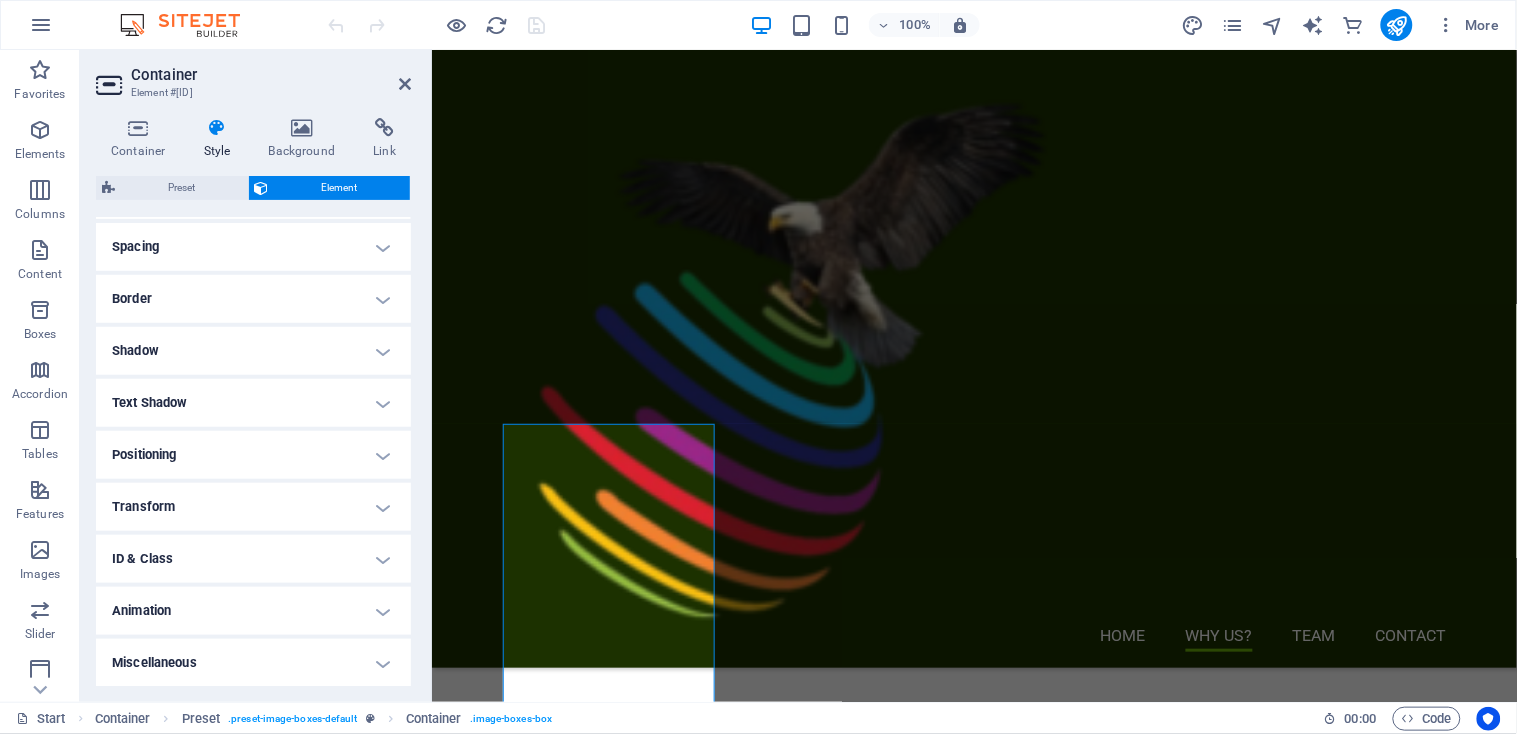 click on "Animation" at bounding box center [253, 611] 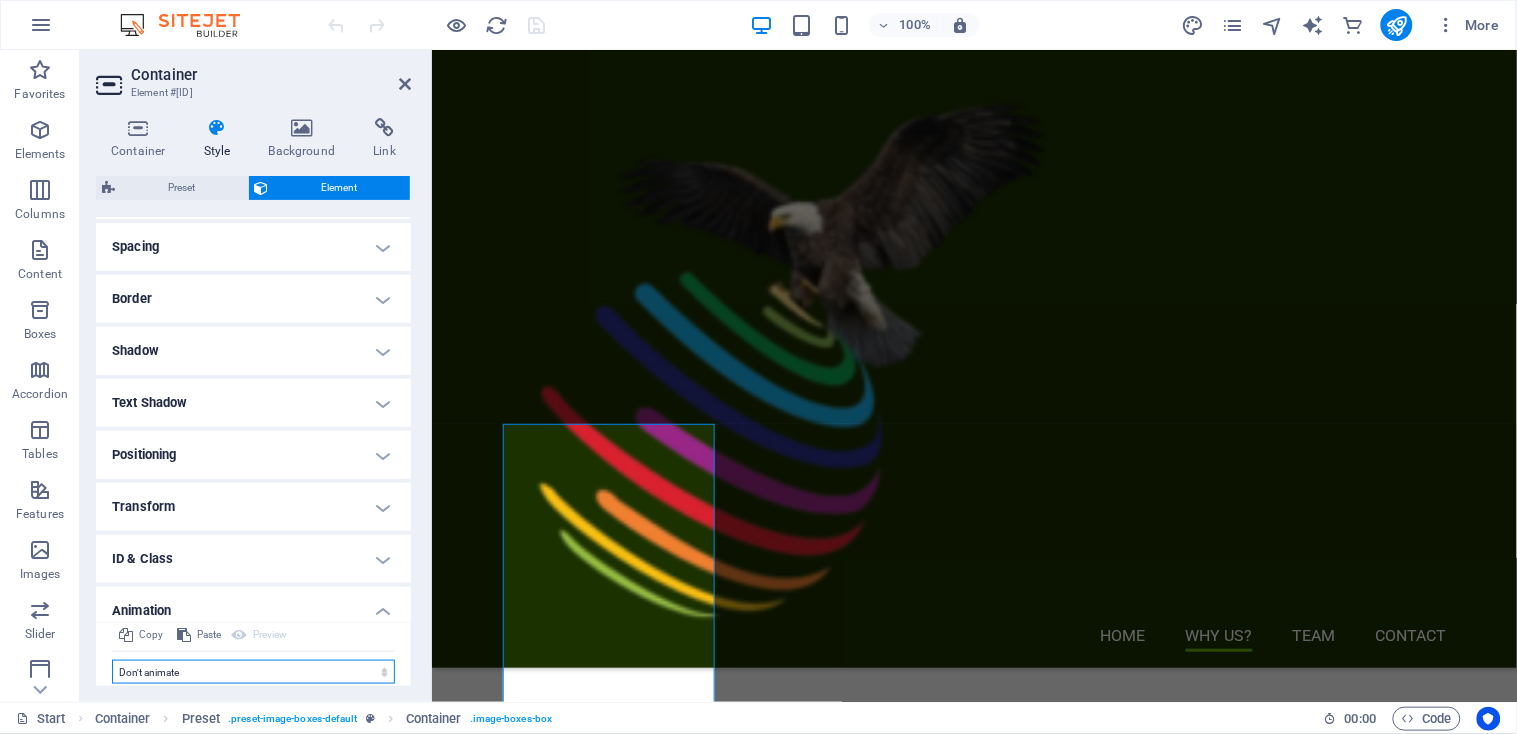 click on "Don't animate Show / Hide Slide up/down Zoom in/out Slide left to right Slide right to left Slide top to bottom Slide bottom to top Pulse Blink Open as overlay" at bounding box center [253, 672] 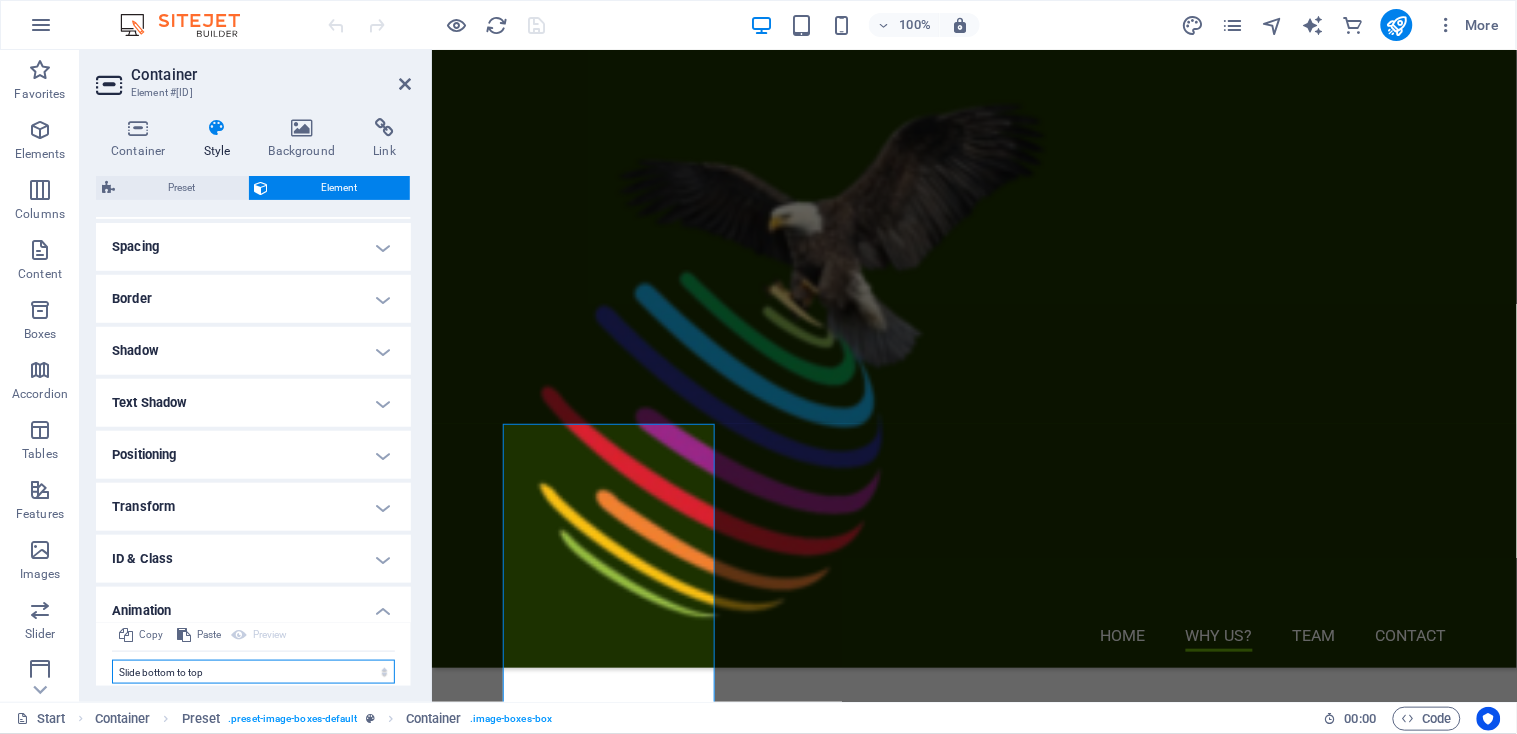 click on "Don't animate Show / Hide Slide up/down Zoom in/out Slide left to right Slide right to left Slide top to bottom Slide bottom to top Pulse Blink Open as overlay" at bounding box center [253, 672] 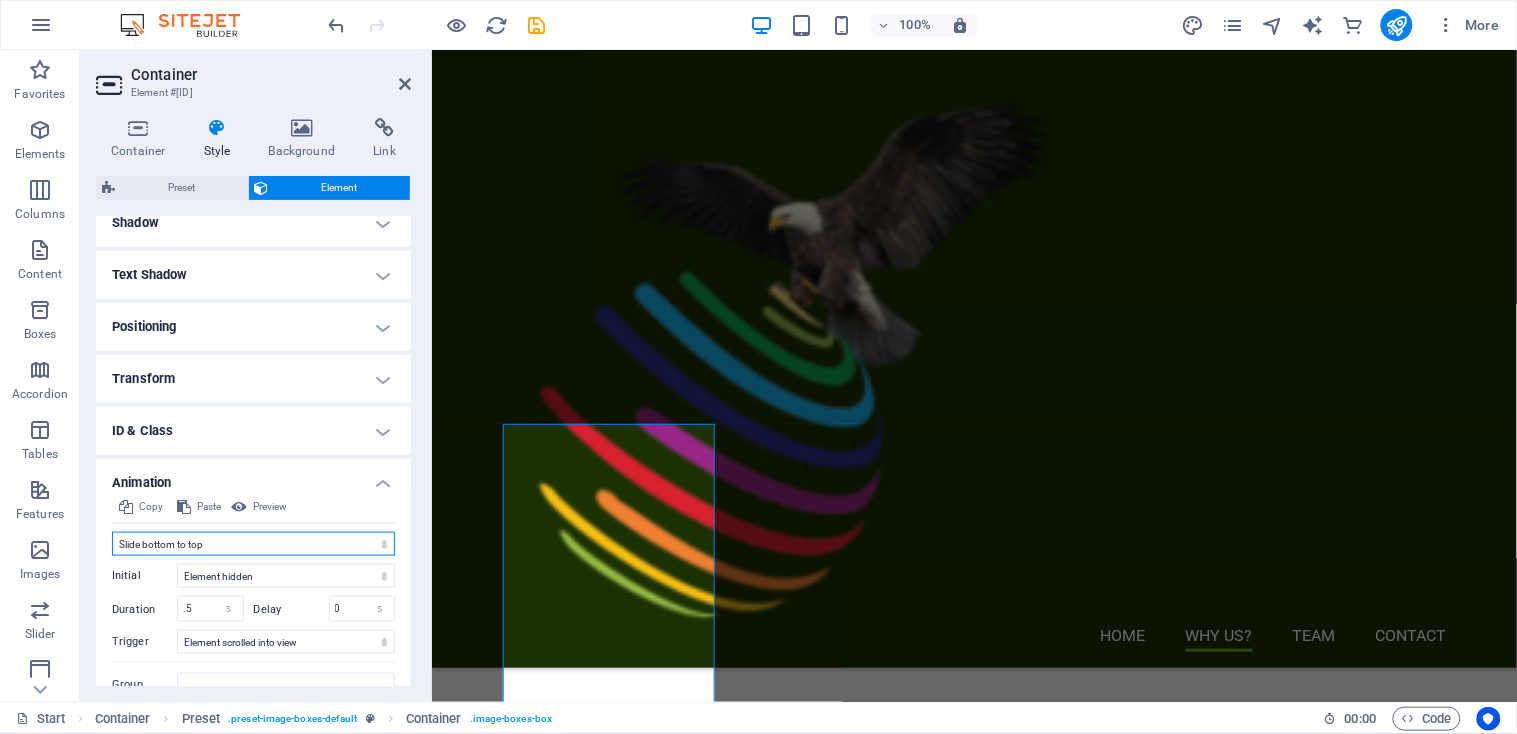 scroll, scrollTop: 523, scrollLeft: 0, axis: vertical 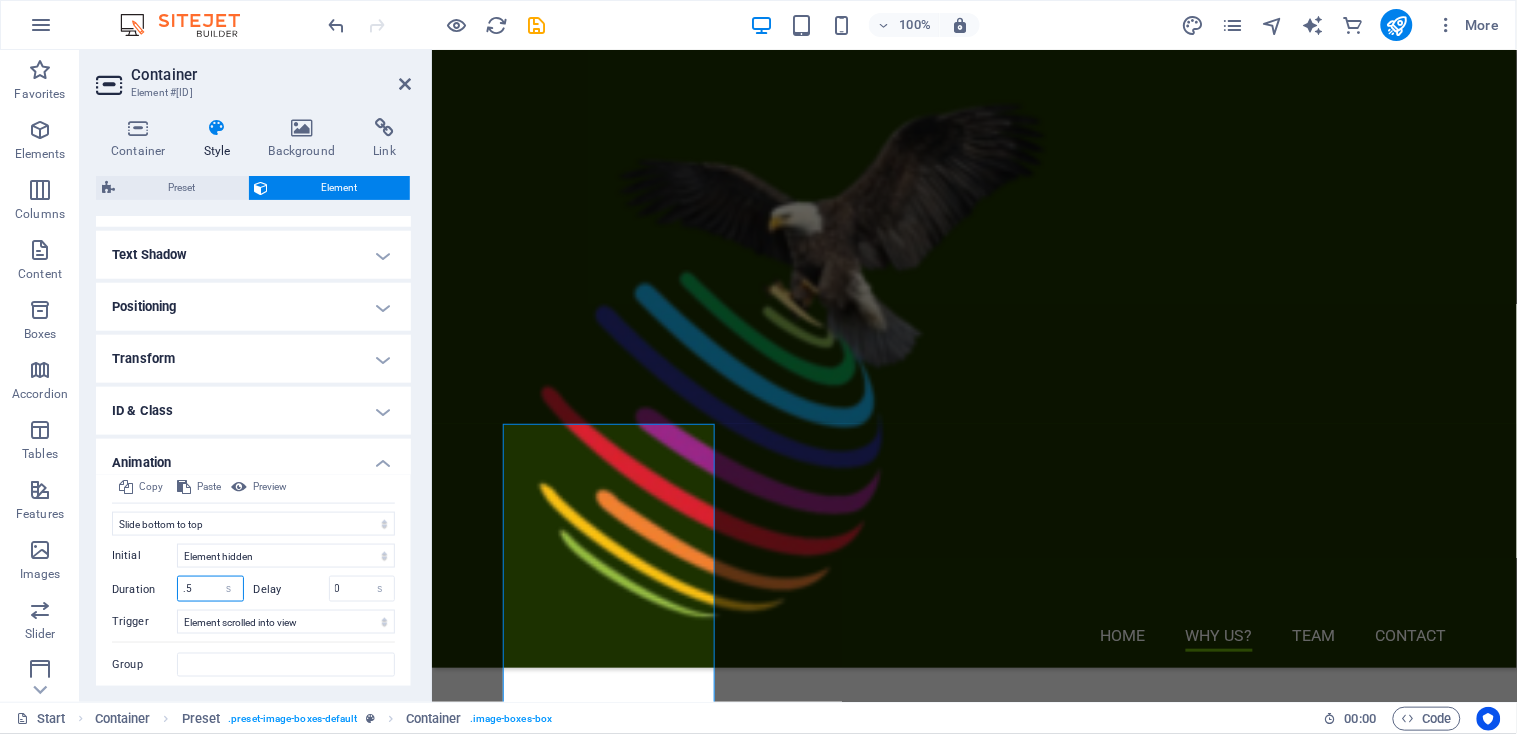 drag, startPoint x: 198, startPoint y: 586, endPoint x: 89, endPoint y: 585, distance: 109.004585 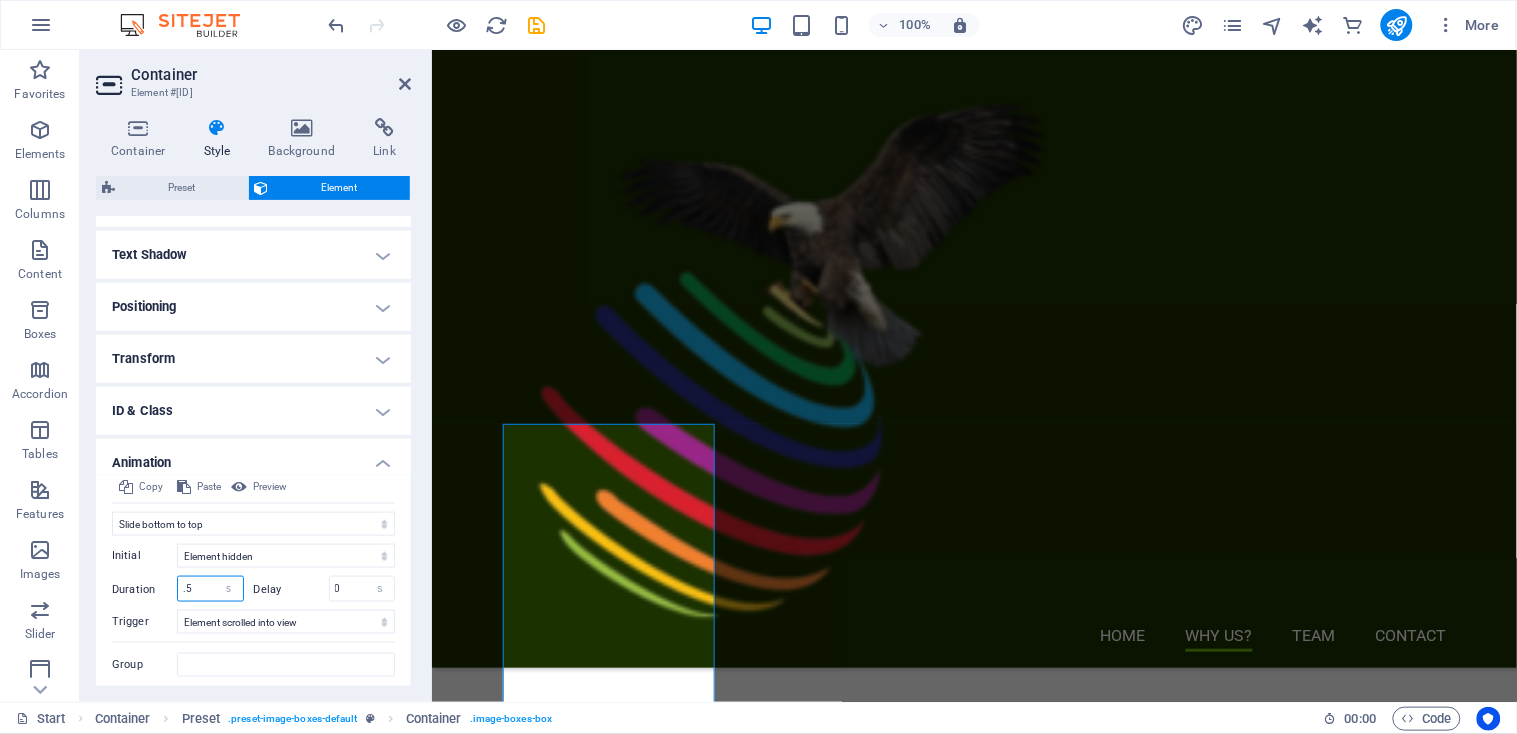 click on "Container Style Background Link Size Height Default px rem % vh vw Min. height None px rem % vh vw Width Default px rem % em vh vw Min. width None px rem % vh vw Content width Default Custom width Width Default px rem % em vh vw Min. width None px rem % vh vw Default padding Custom spacing Default content width and padding can be changed under Design. Edit design Layout (Flexbox) Alignment Determines the flex direction. Default Main axis Determine how elements should behave along the main axis inside this container (justify content). Default Side axis Control the vertical direction of the element inside of the container (align items). Default Wrap Default On Off Fill Controls the distances and direction of elements on the y-axis across several lines (align content). Default Accessibility ARIA helps assistive technologies (like screen readers) to understand the role, state, and behavior of web elements Role The ARIA role defines the purpose of an element.  None Alert Article Banner Comment Fan" at bounding box center (253, 402) 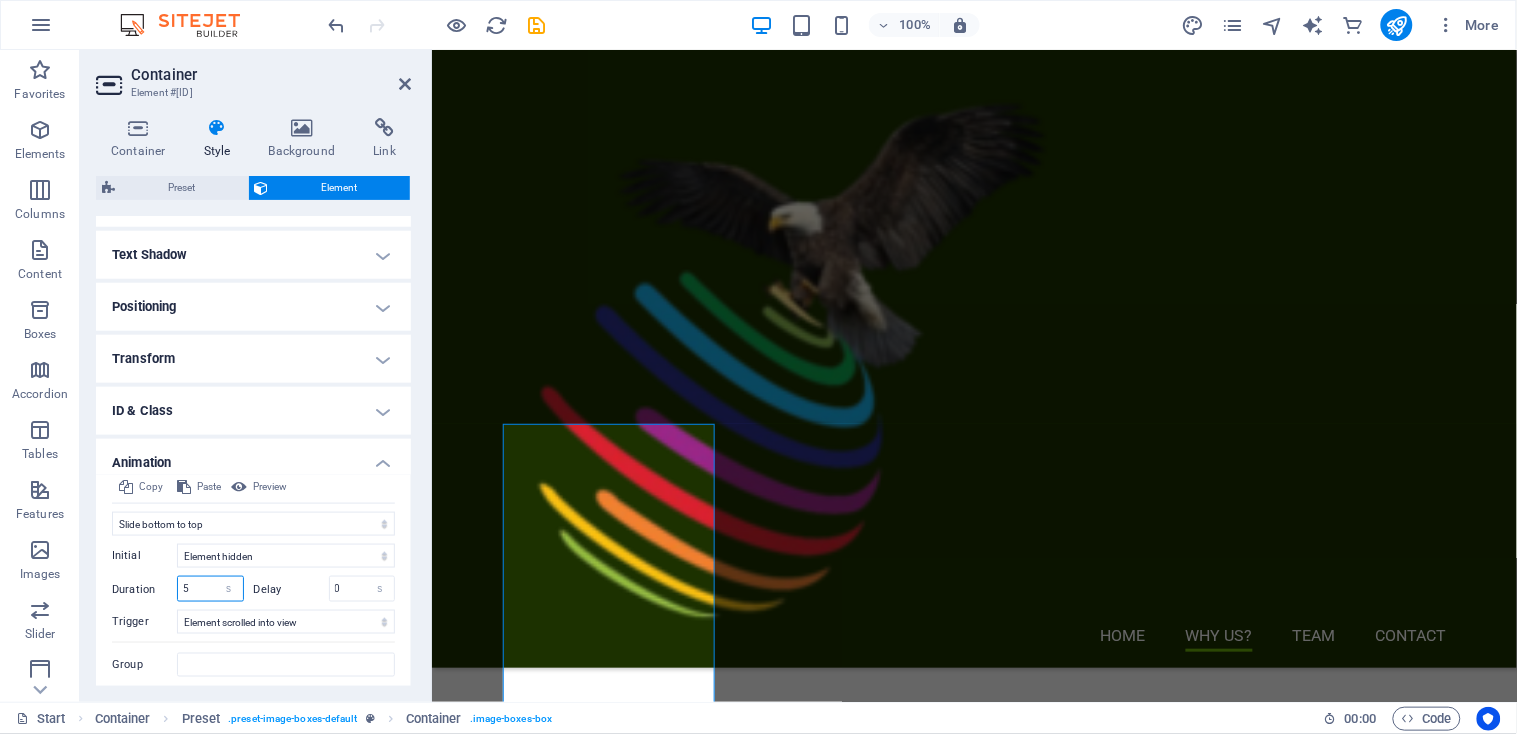 type on "5" 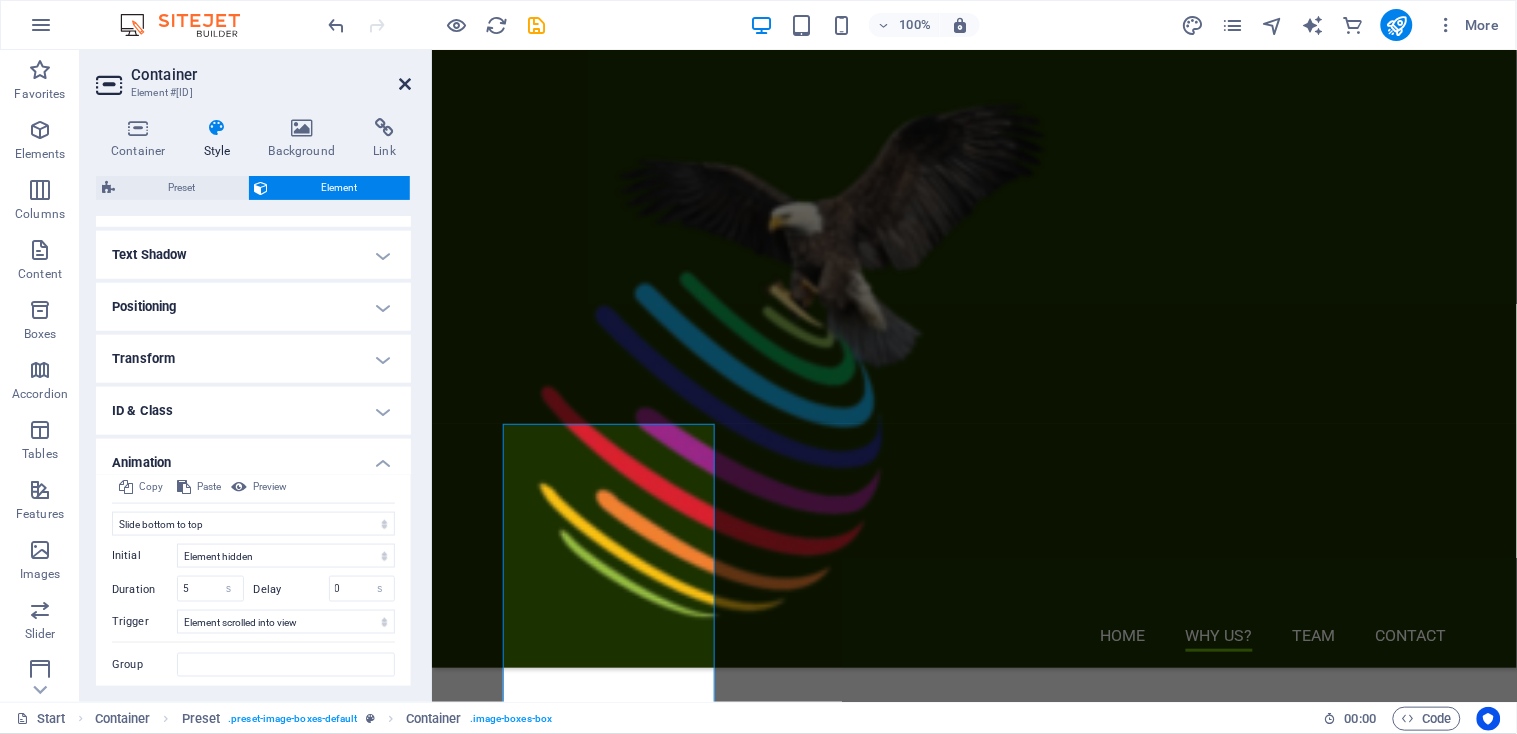 click at bounding box center (405, 84) 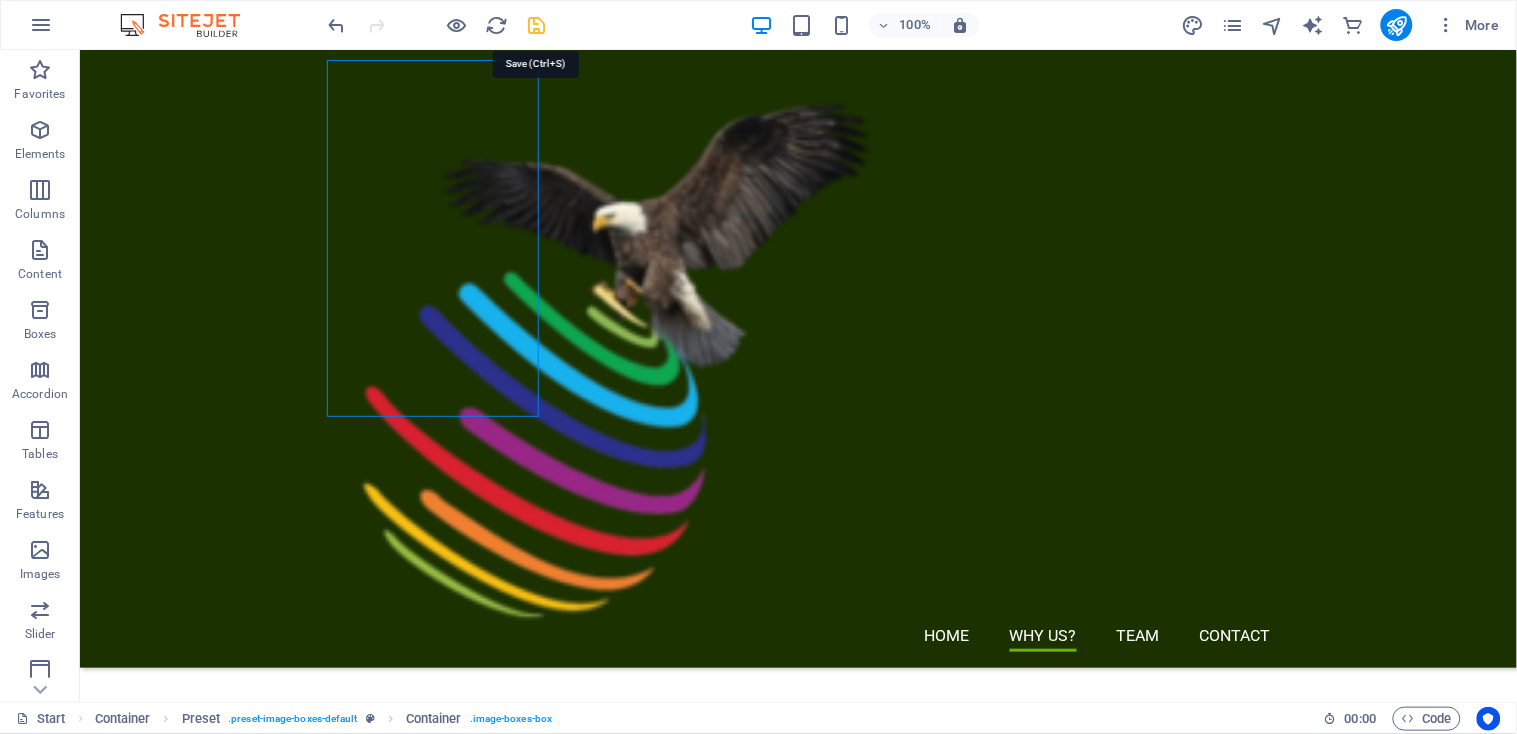 click at bounding box center [537, 25] 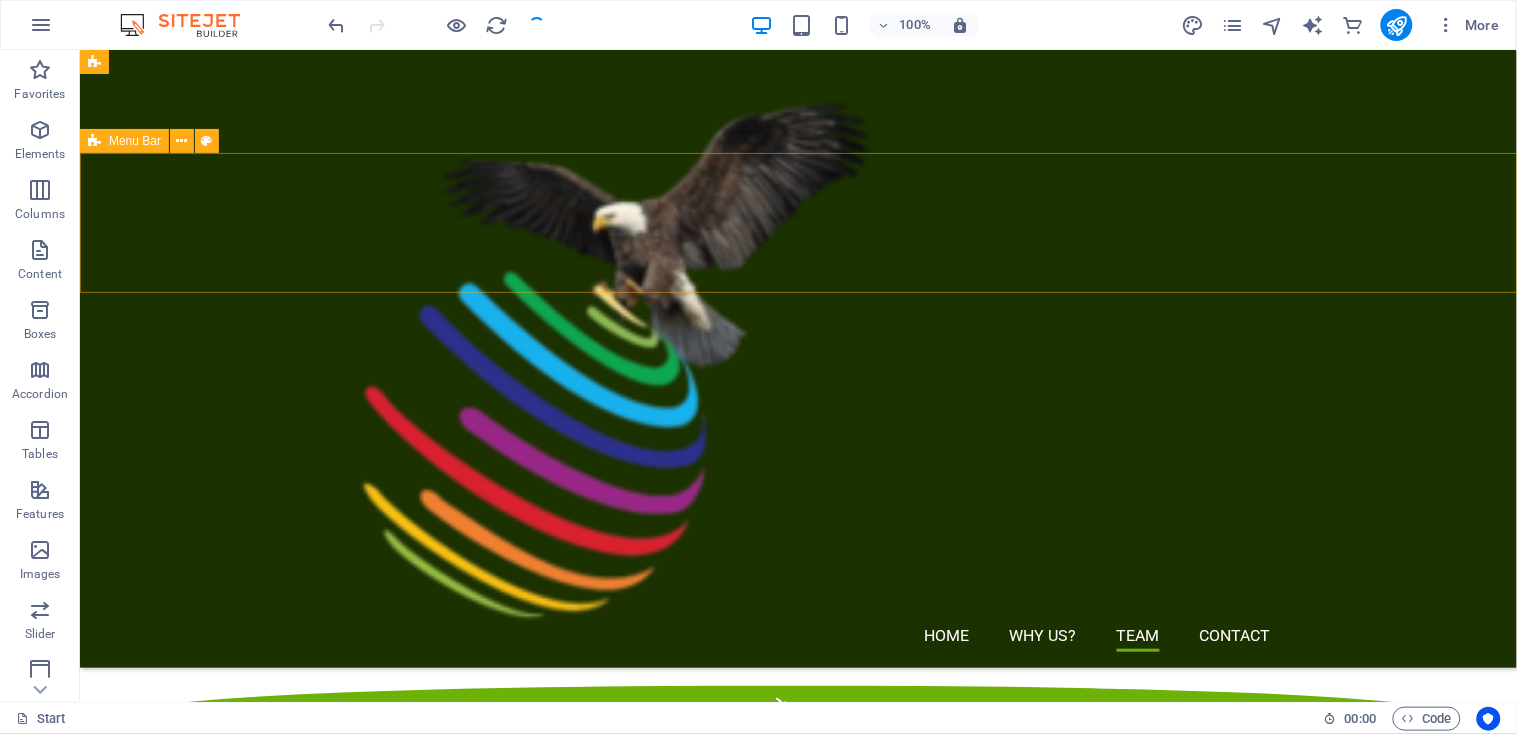 scroll, scrollTop: 2191, scrollLeft: 0, axis: vertical 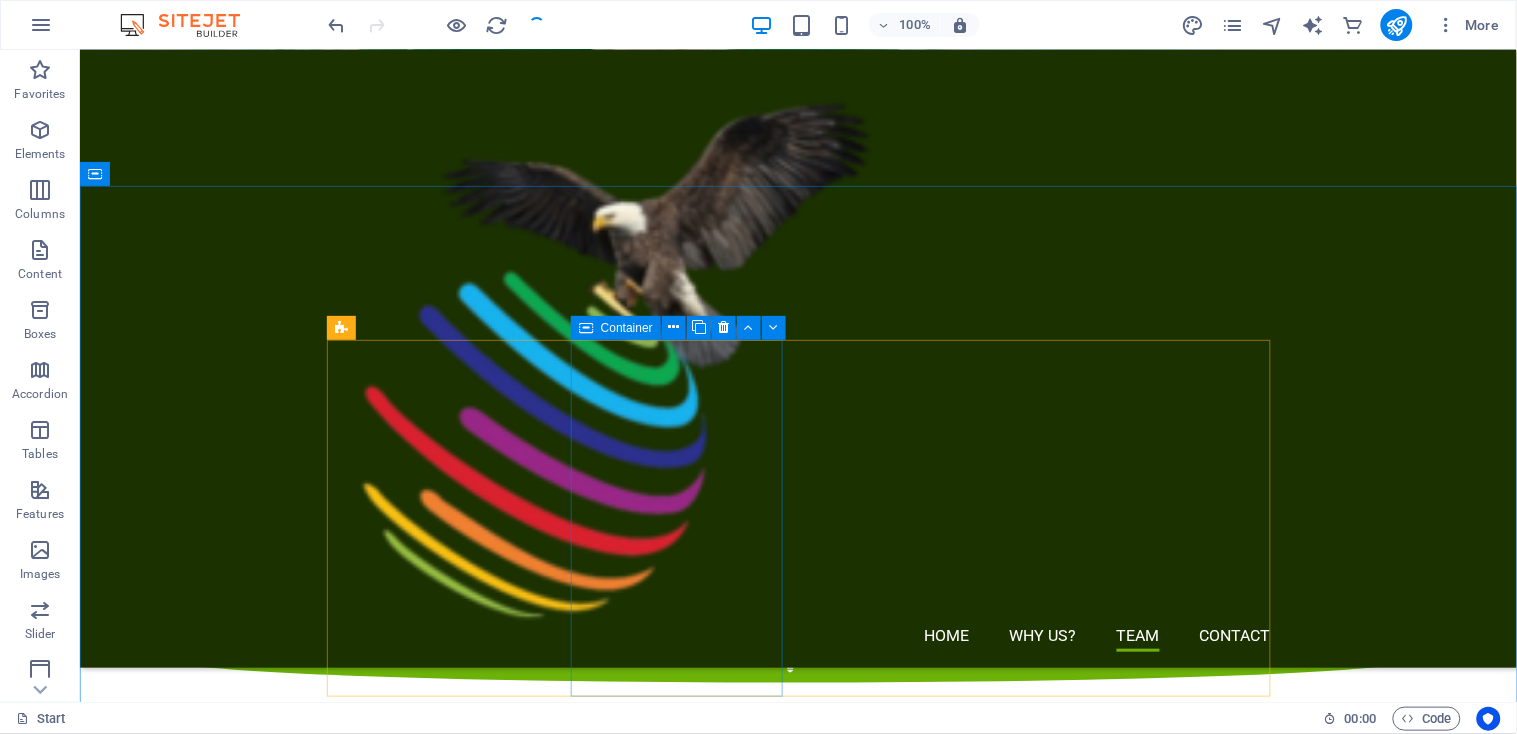 click at bounding box center [586, 328] 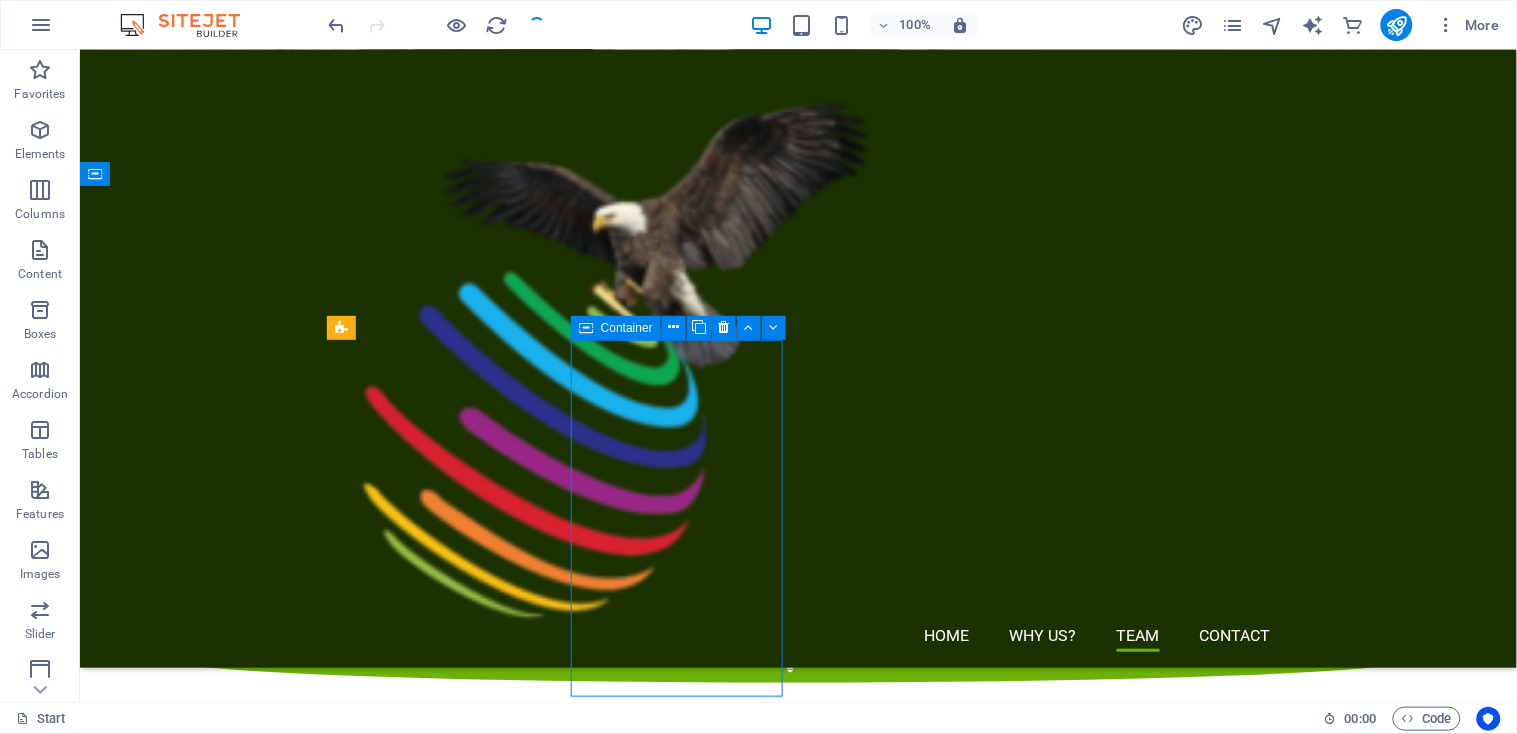 click at bounding box center [586, 328] 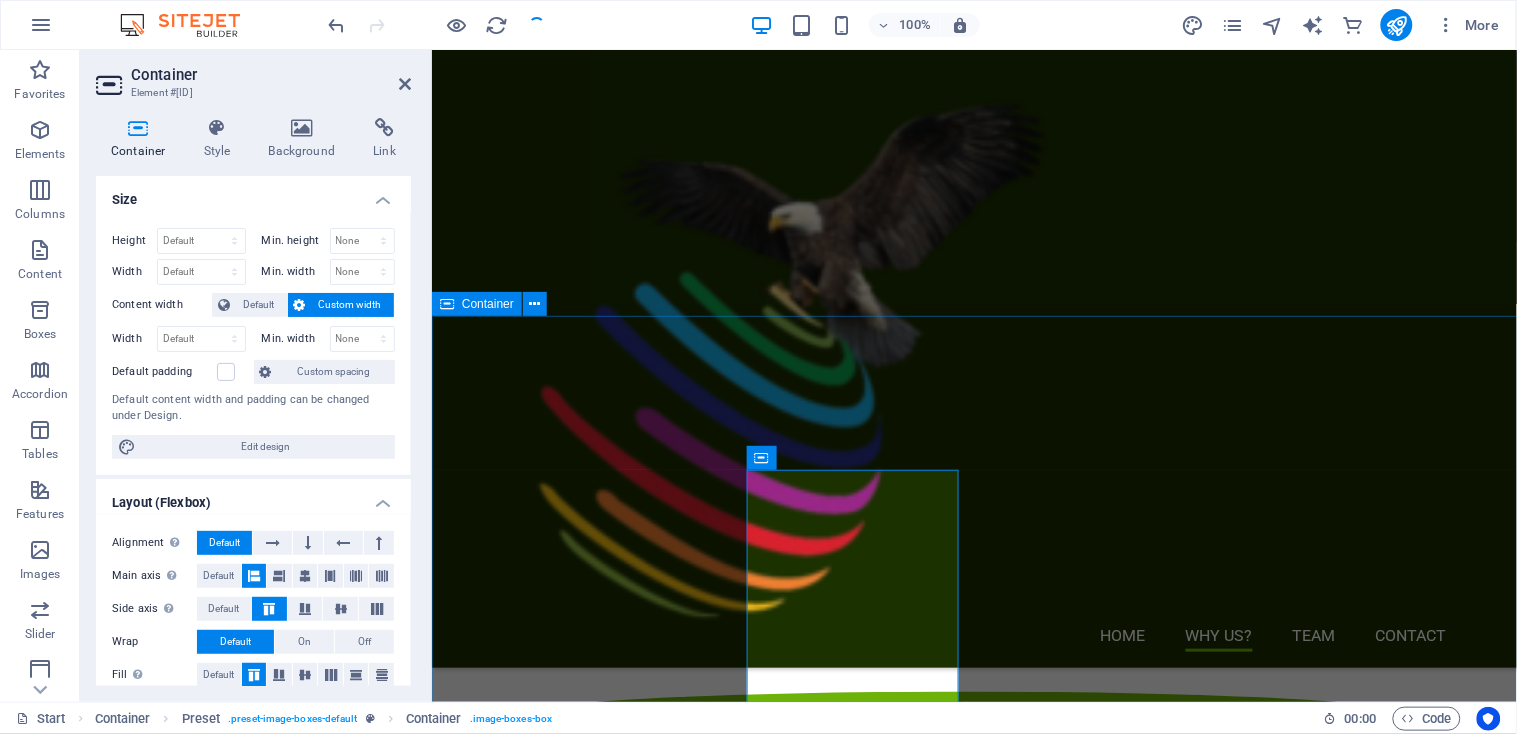 scroll, scrollTop: 2424, scrollLeft: 0, axis: vertical 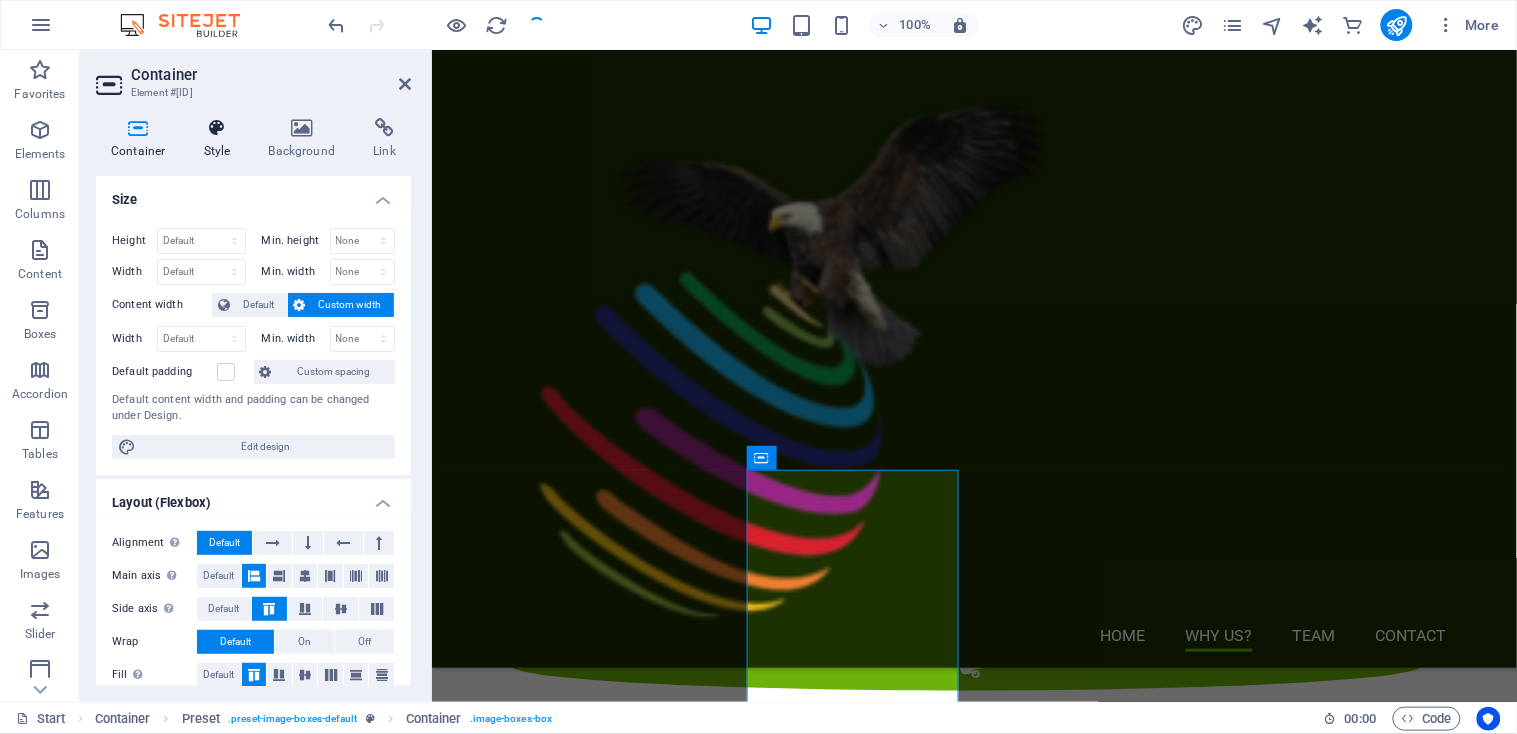 click on "Style" at bounding box center (221, 139) 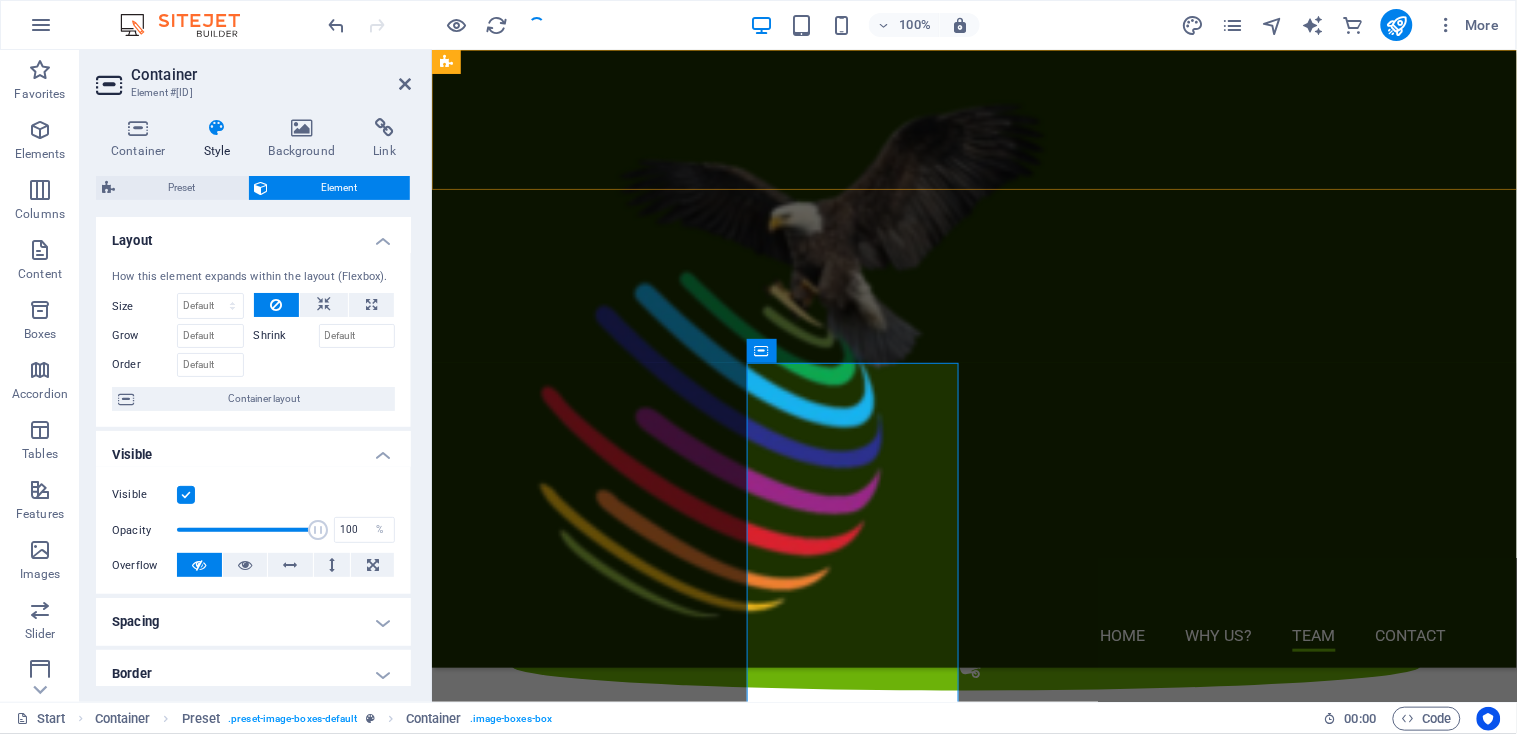 scroll, scrollTop: 2532, scrollLeft: 0, axis: vertical 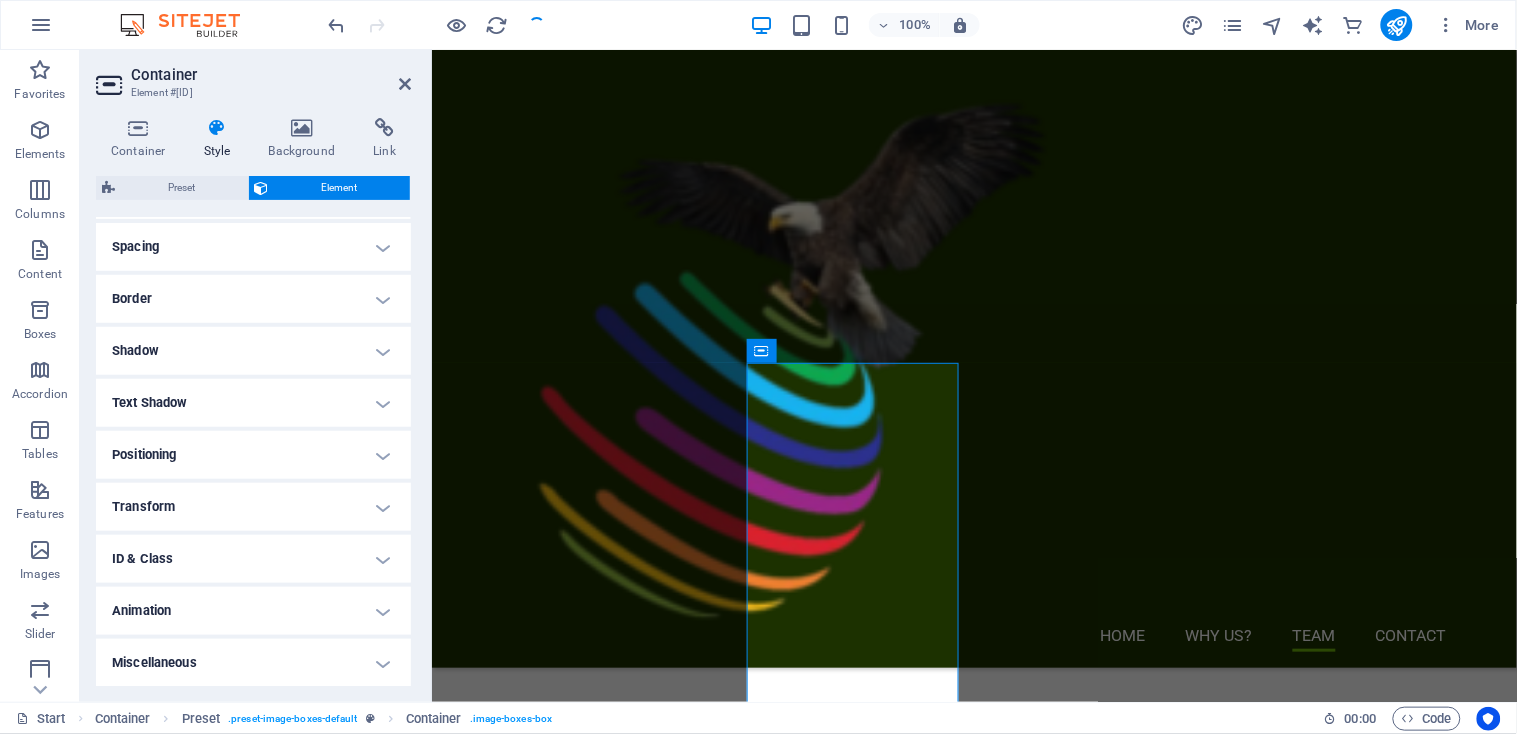 click on "Animation" at bounding box center (253, 611) 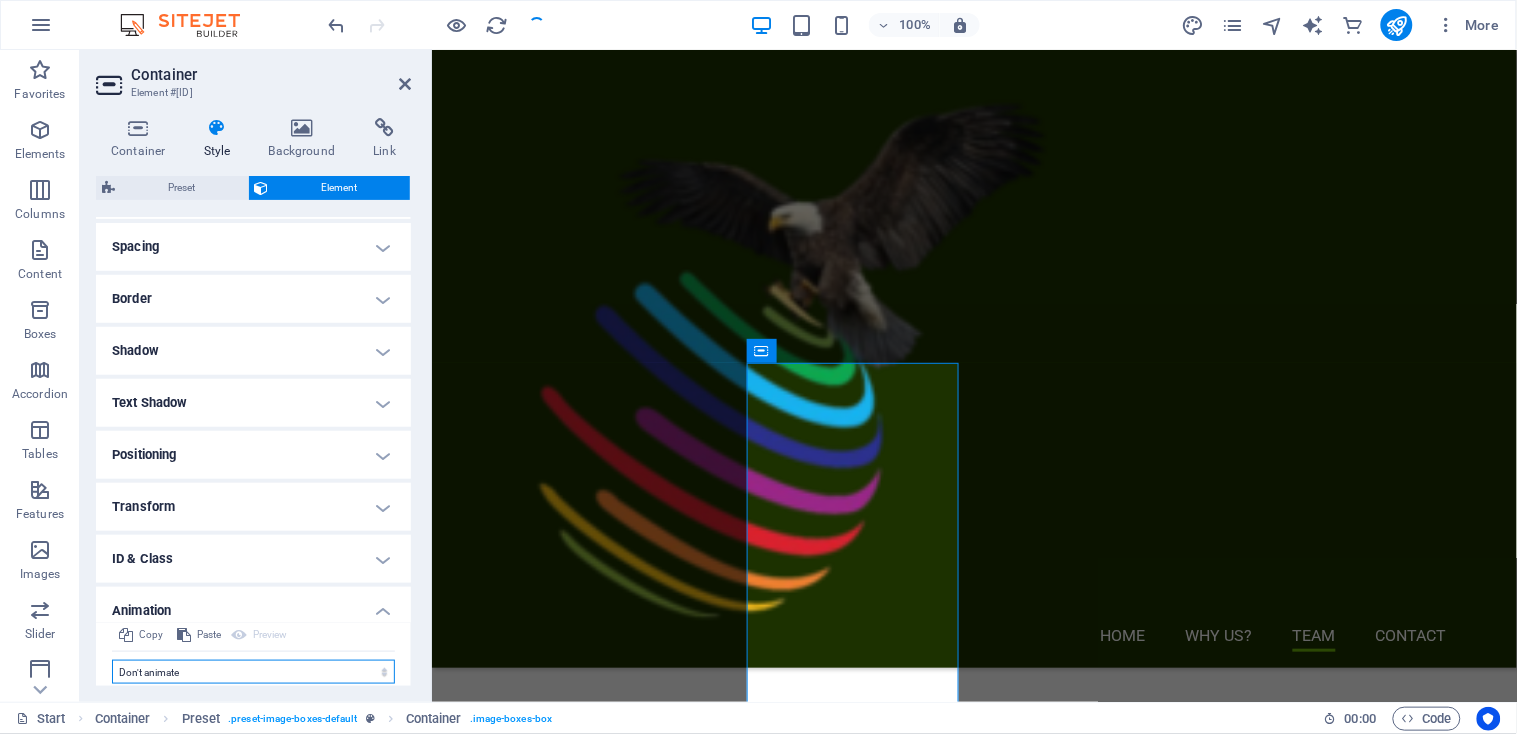 click on "Don't animate Show / Hide Slide up/down Zoom in/out Slide left to right Slide right to left Slide top to bottom Slide bottom to top Pulse Blink Open as overlay" at bounding box center [253, 672] 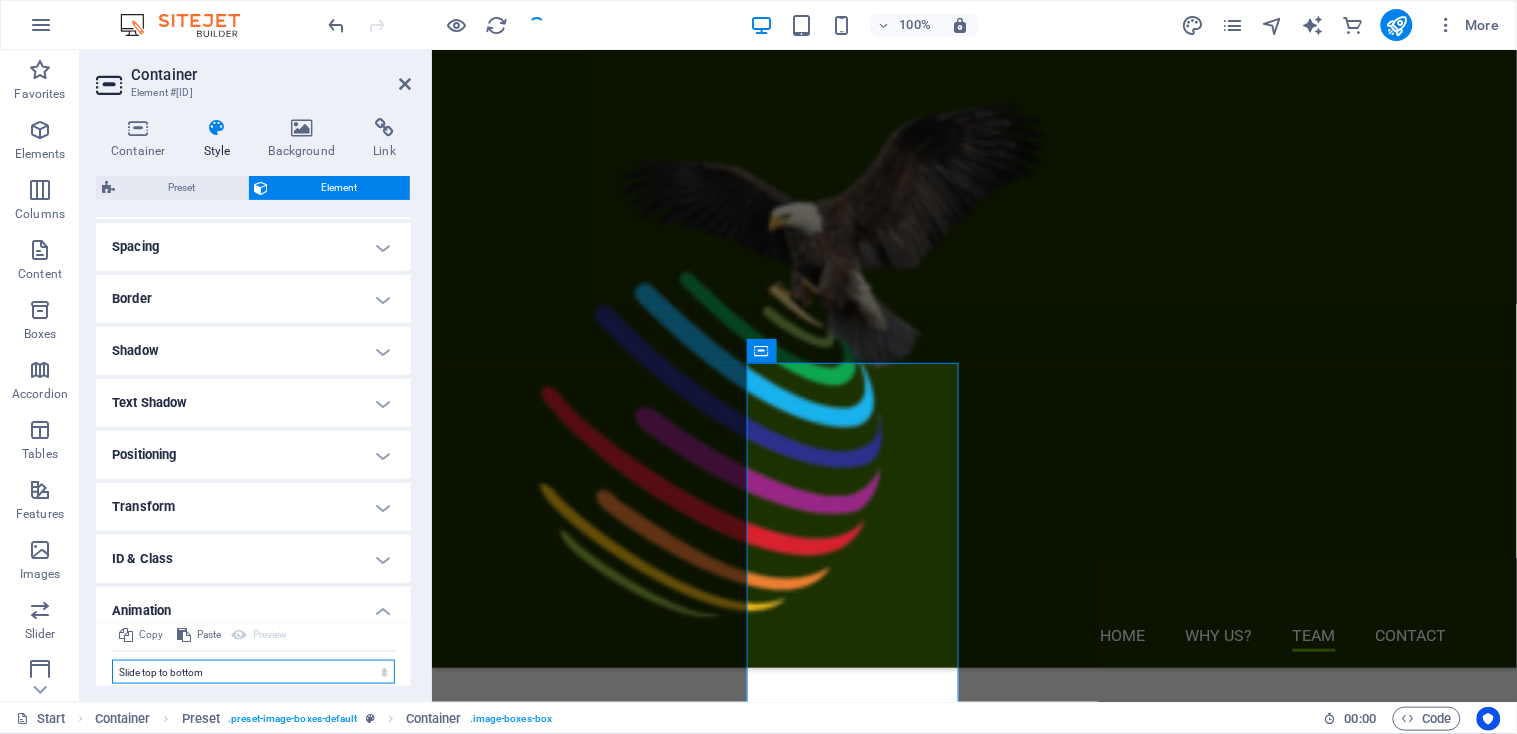 click on "Don't animate Show / Hide Slide up/down Zoom in/out Slide left to right Slide right to left Slide top to bottom Slide bottom to top Pulse Blink Open as overlay" at bounding box center [253, 672] 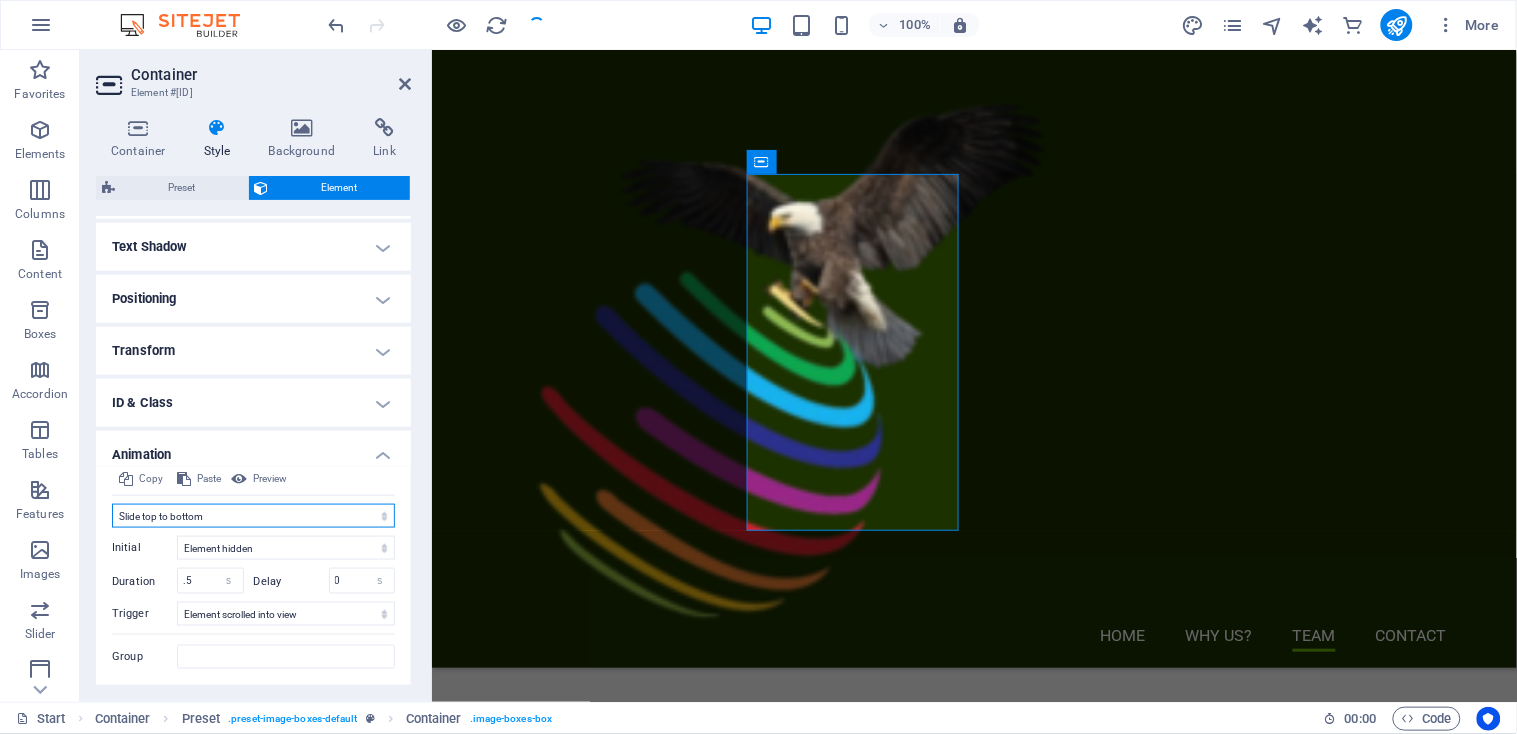 scroll, scrollTop: 581, scrollLeft: 0, axis: vertical 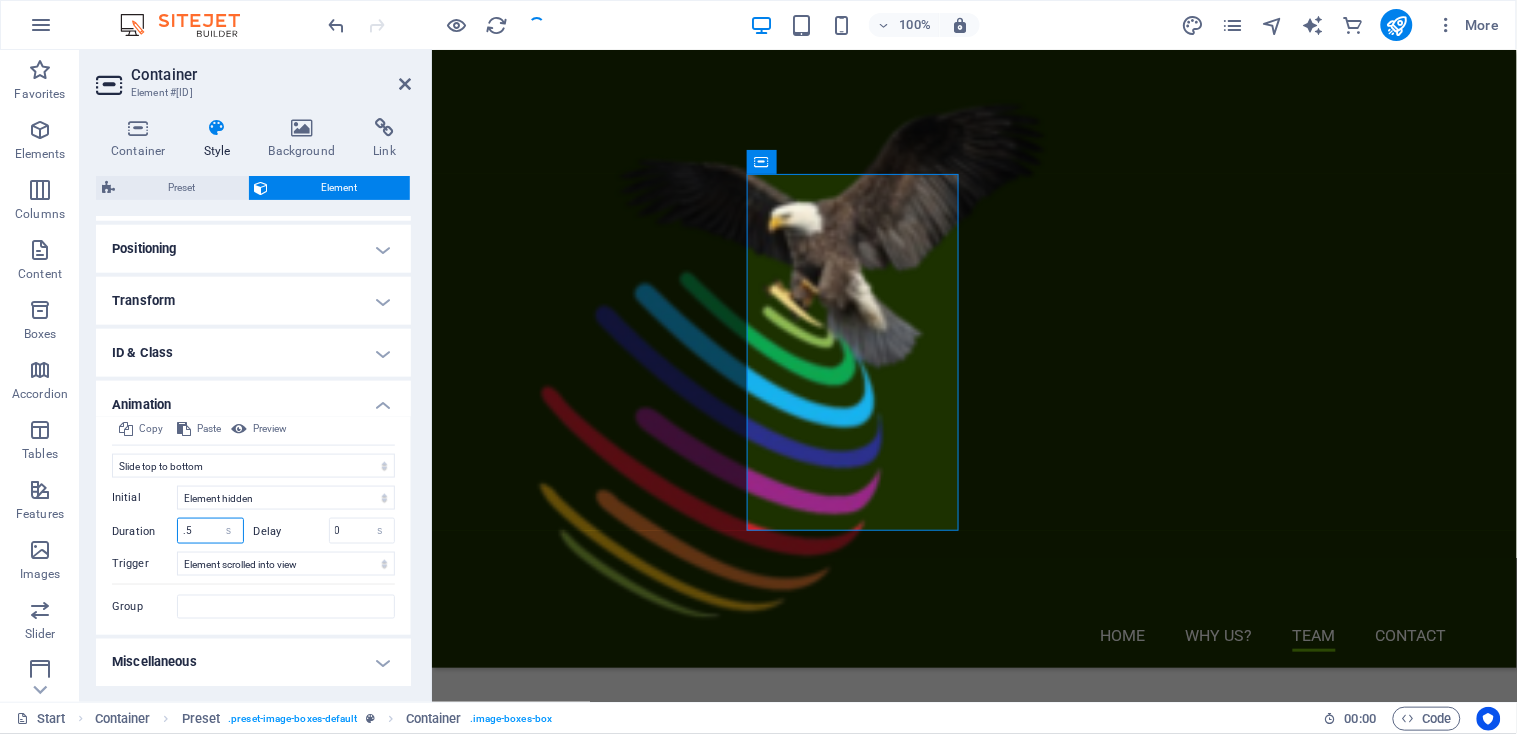 drag, startPoint x: 205, startPoint y: 527, endPoint x: 169, endPoint y: 527, distance: 36 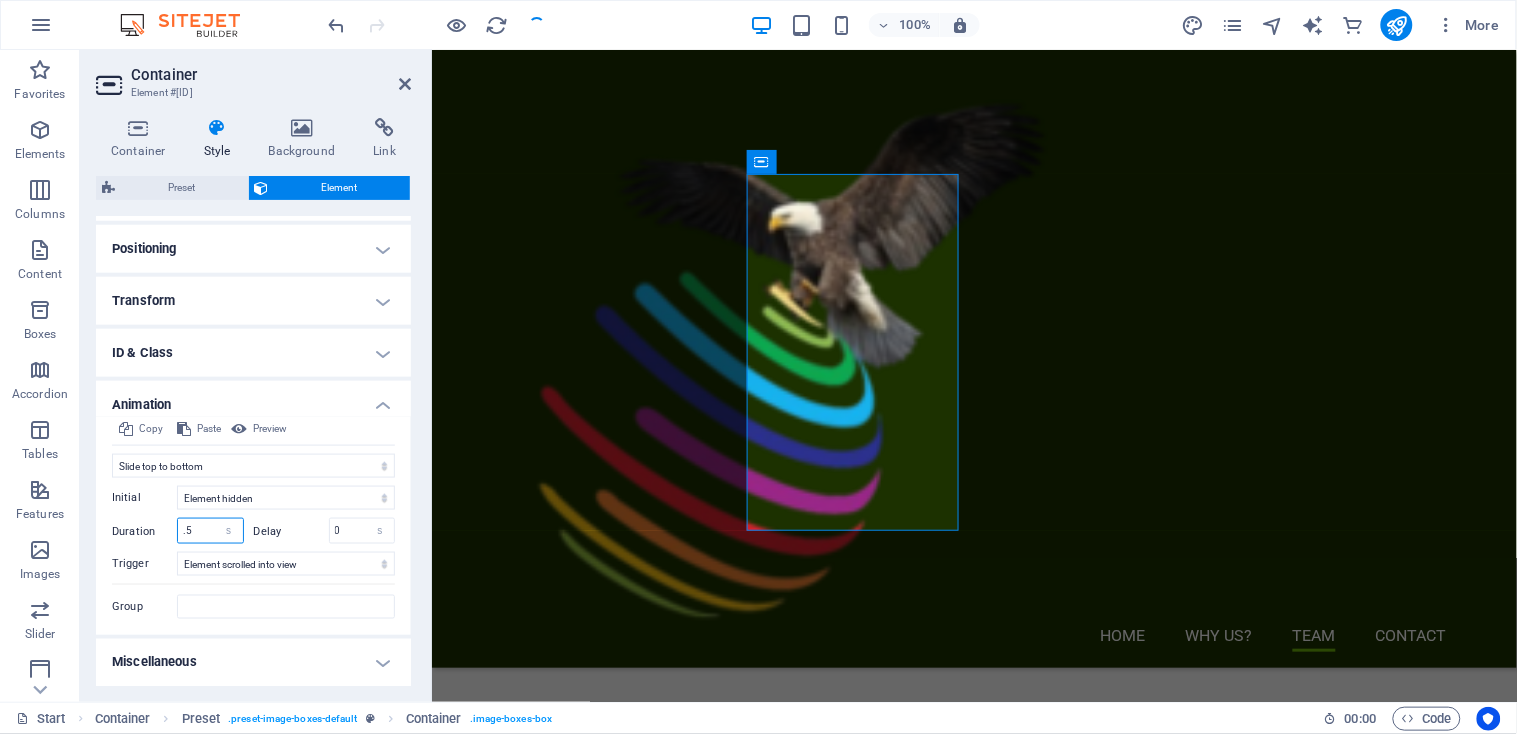 click on "Duration .5 s ms" at bounding box center [178, 531] 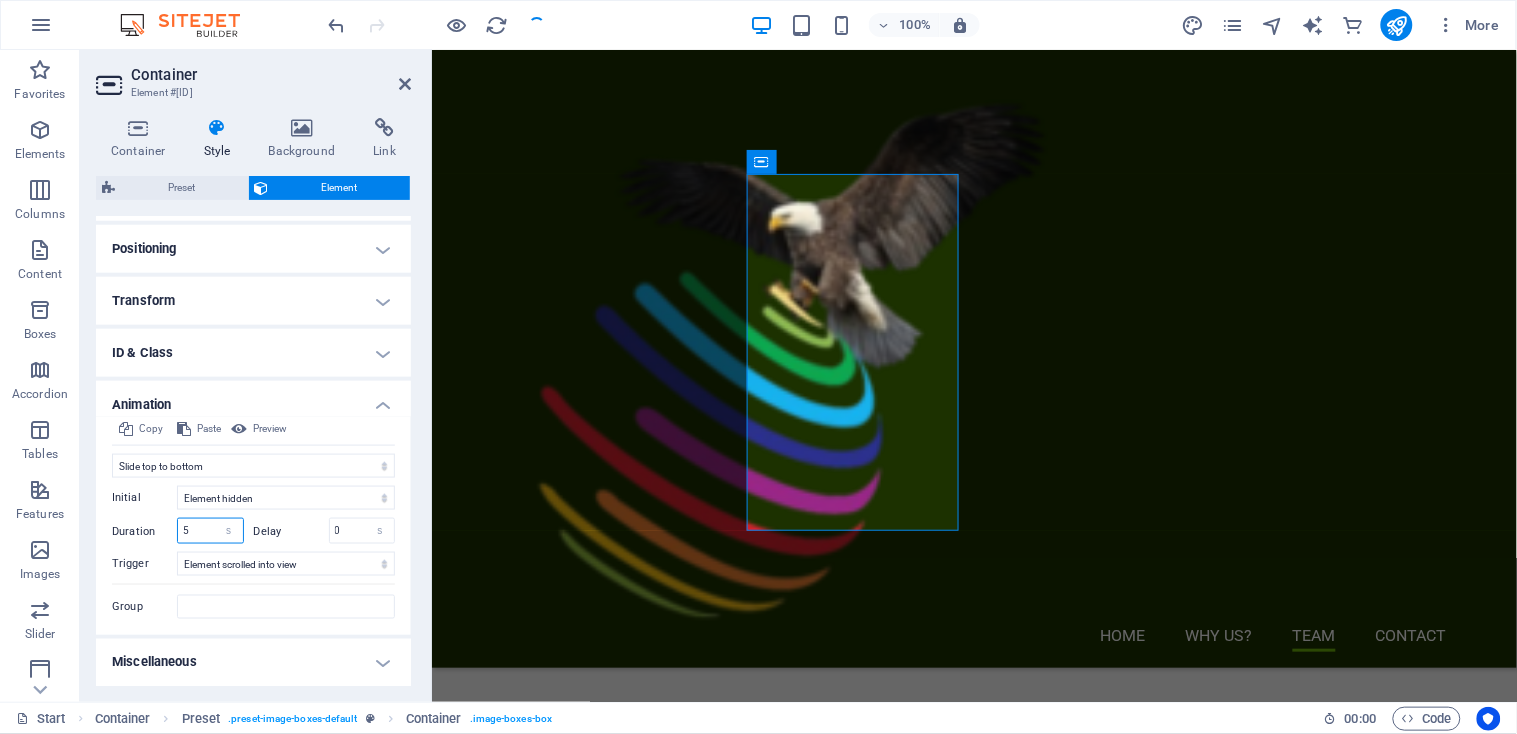 type on "5" 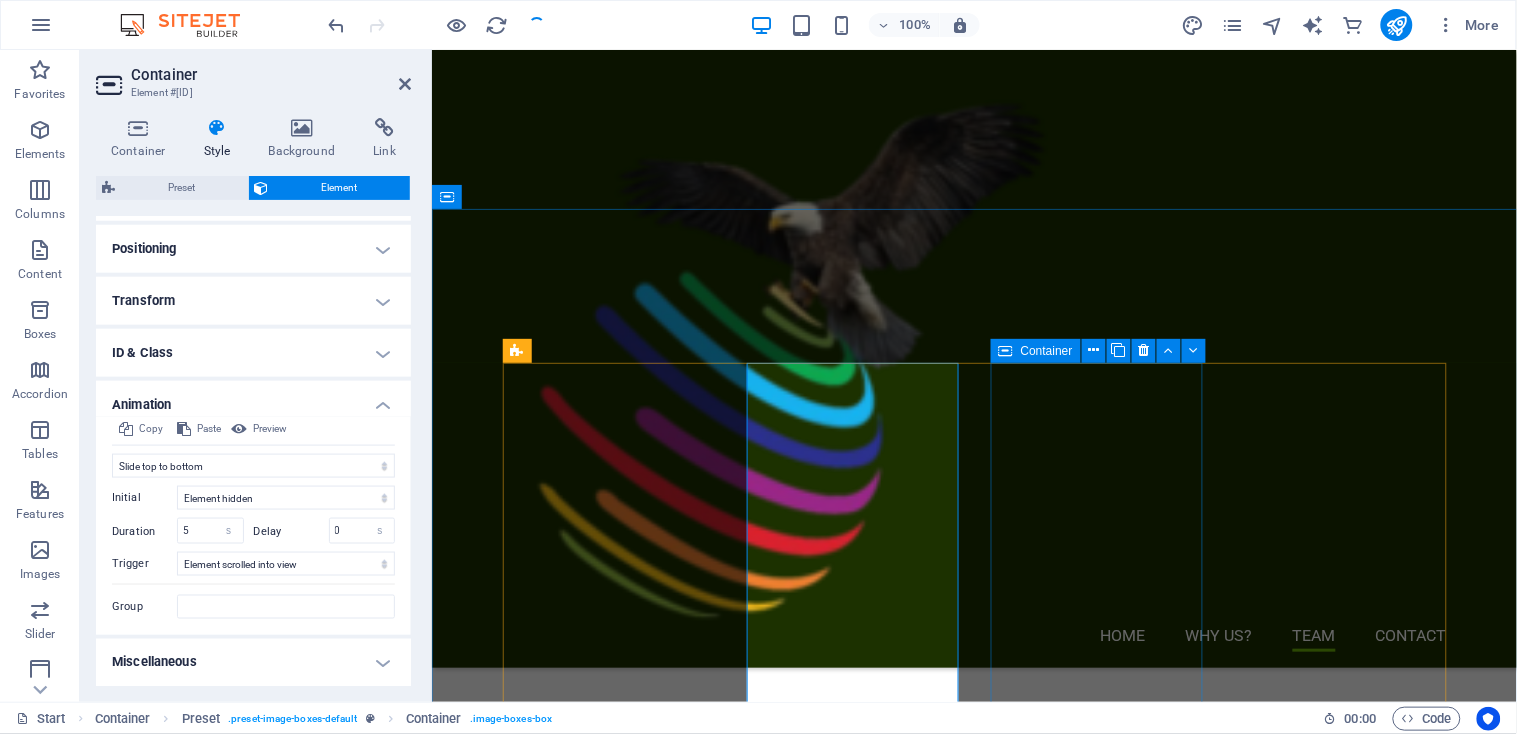 click at bounding box center (1006, 351) 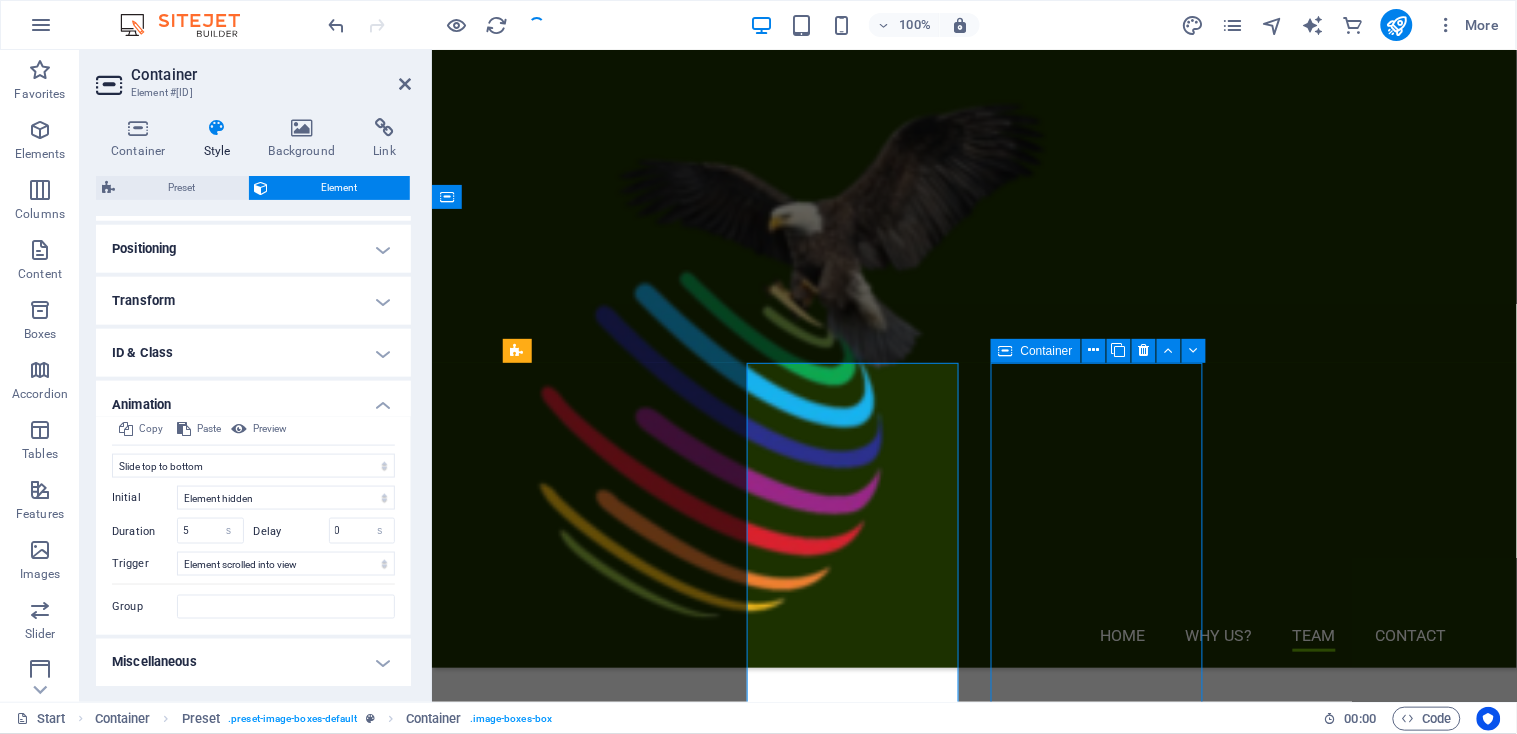 click at bounding box center [1006, 351] 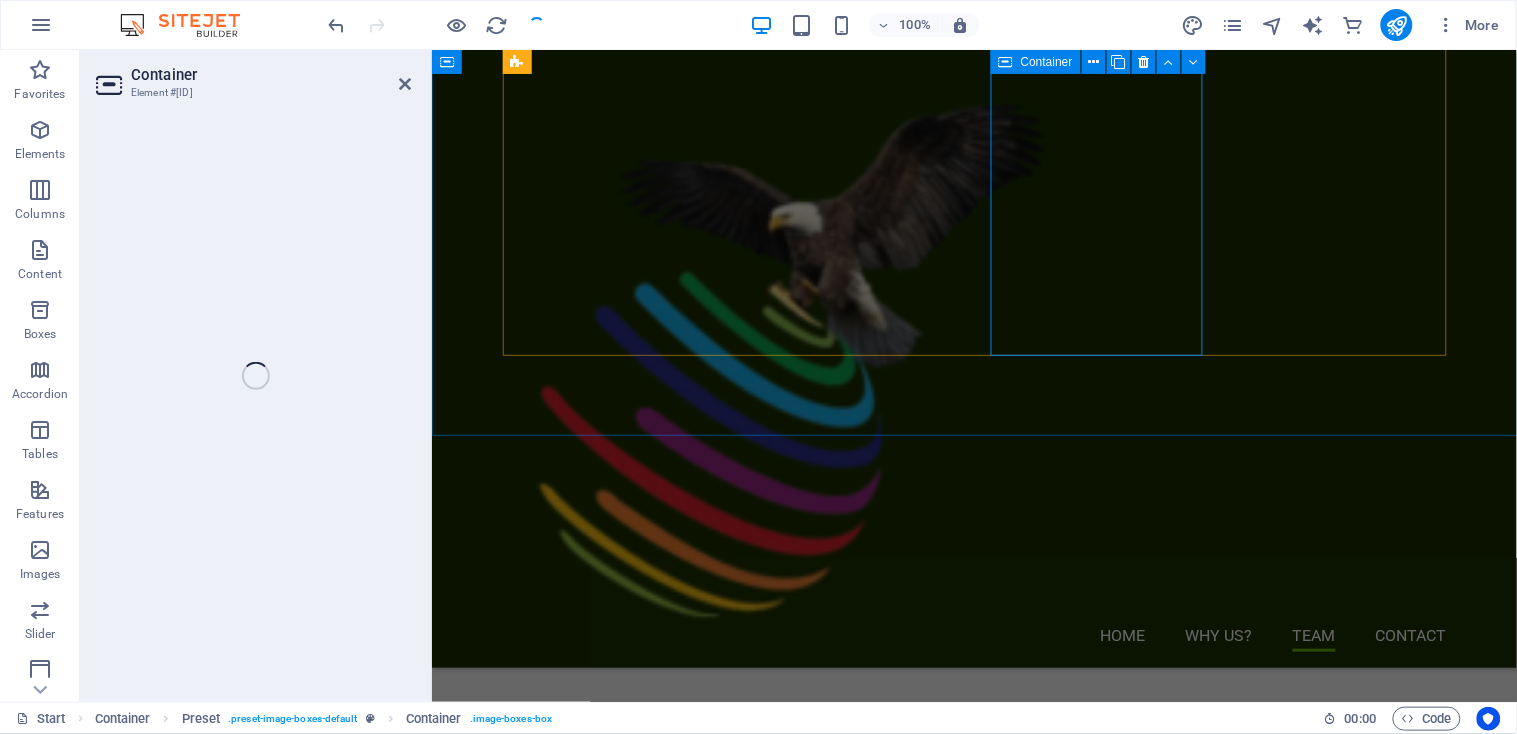 scroll, scrollTop: 2895, scrollLeft: 0, axis: vertical 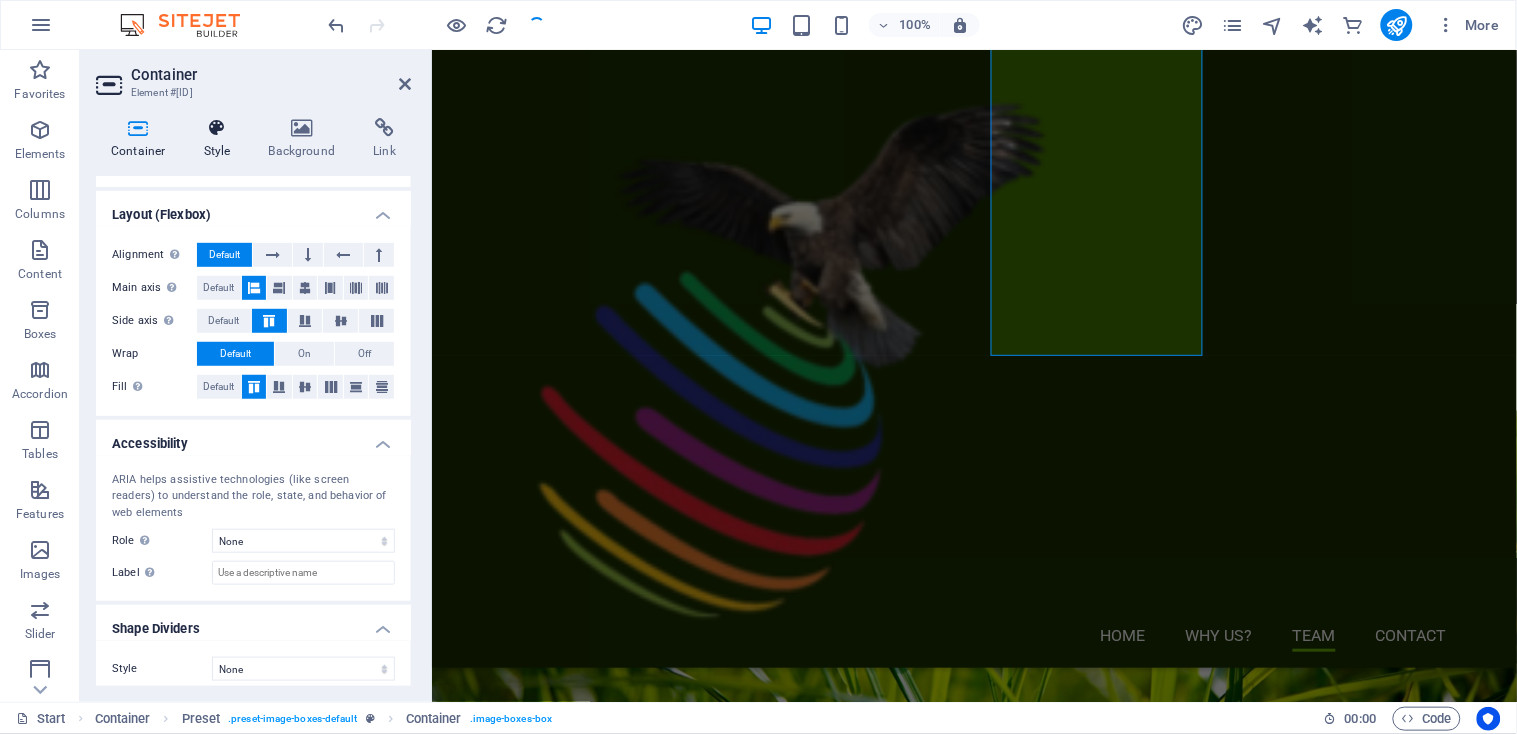click at bounding box center (217, 128) 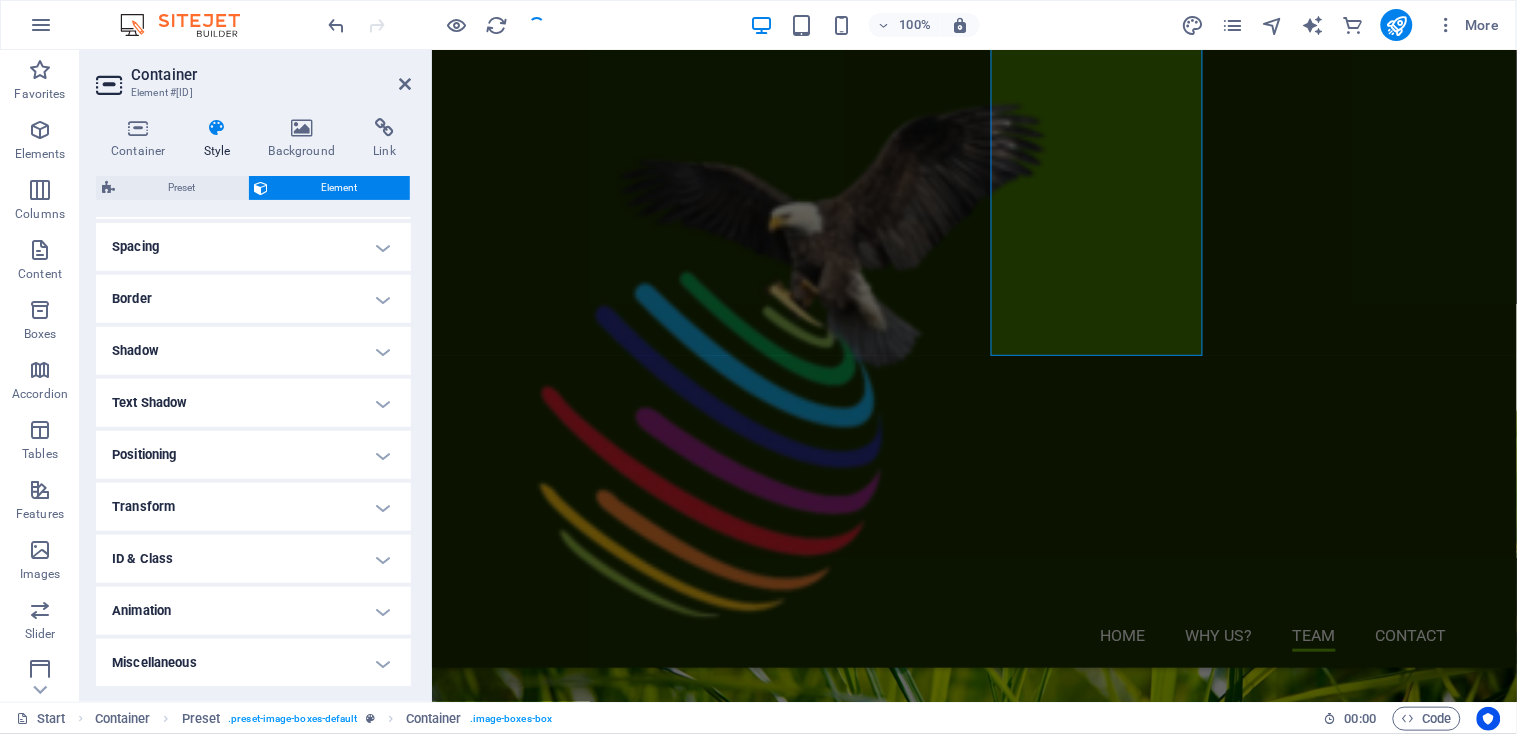 scroll, scrollTop: 0, scrollLeft: 0, axis: both 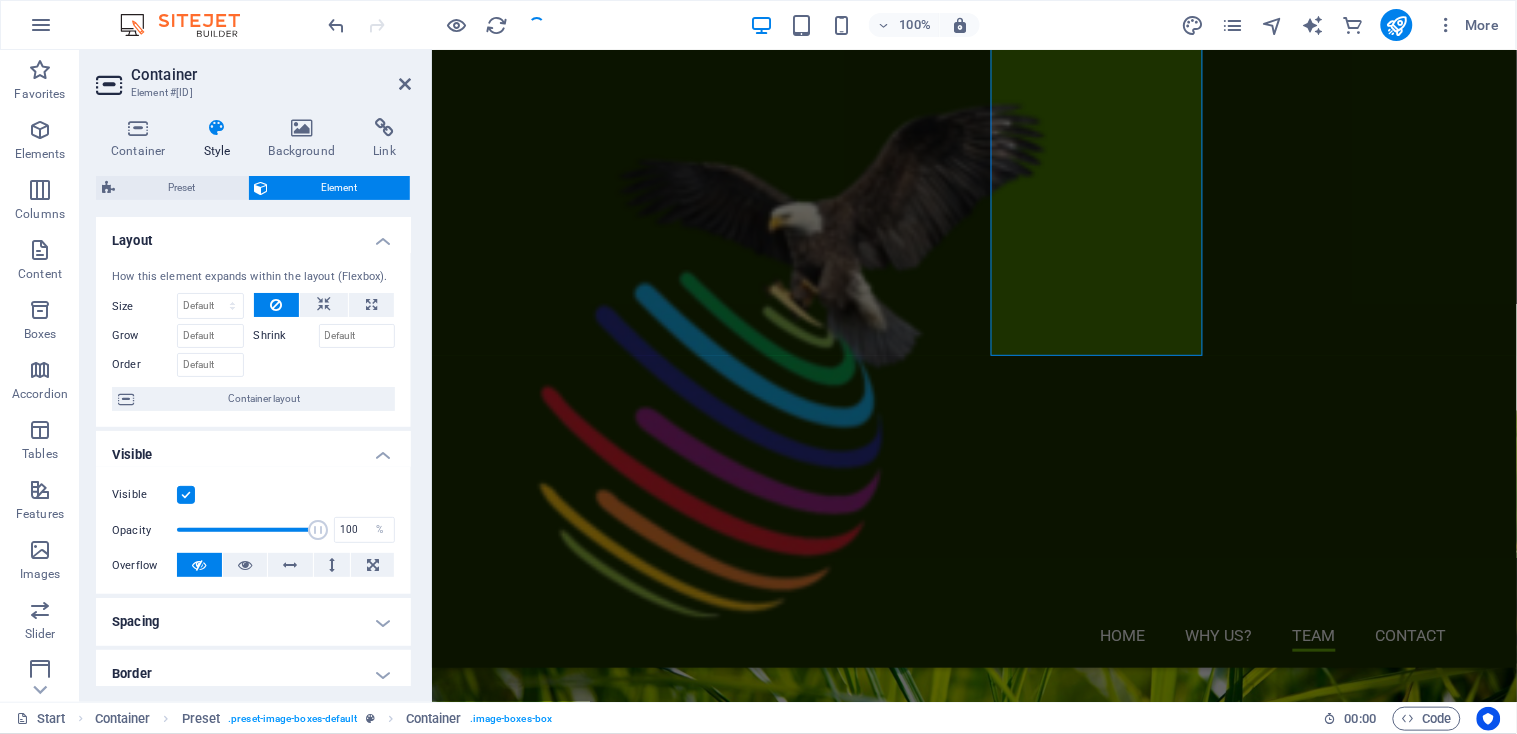 click on "Layout" at bounding box center [253, 235] 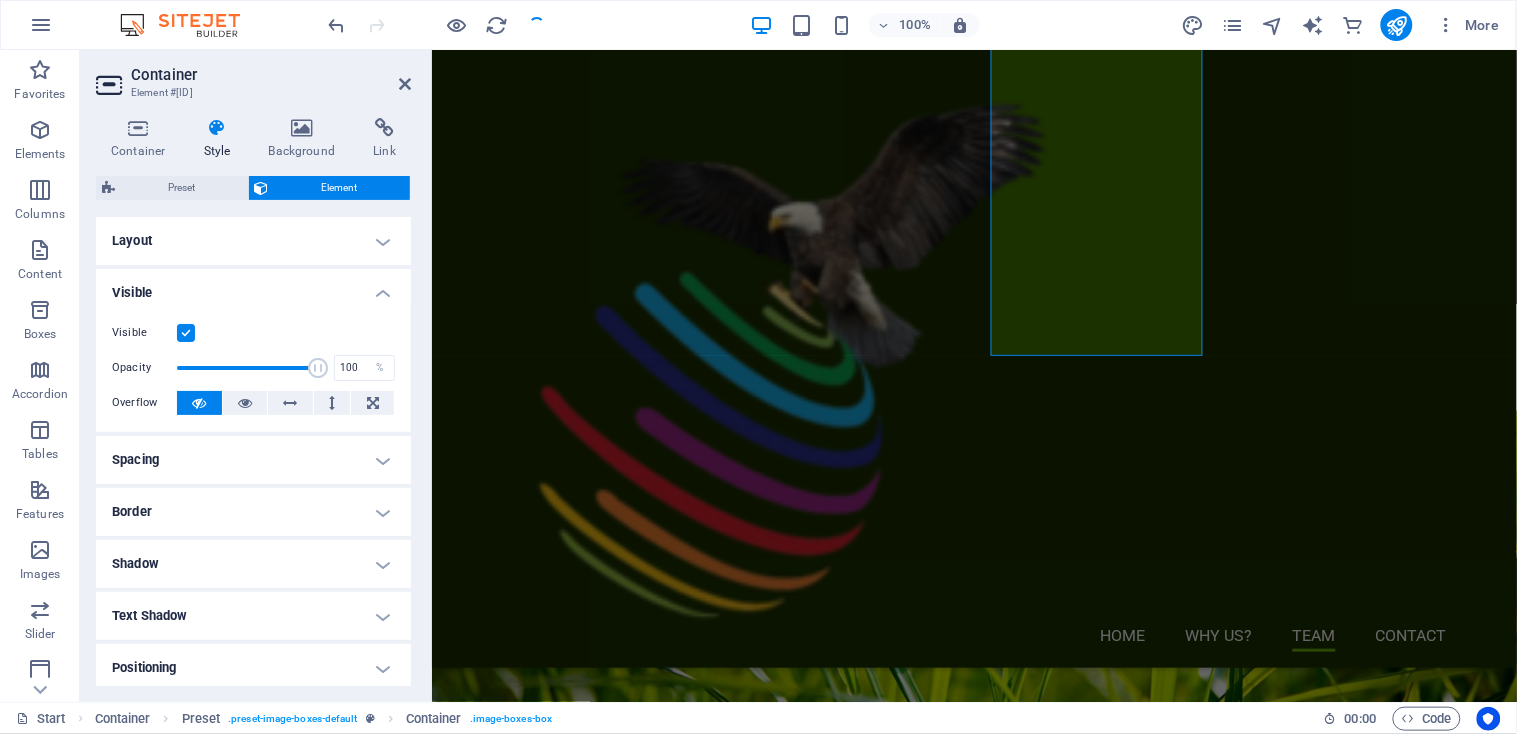 click on "Visible" at bounding box center (253, 287) 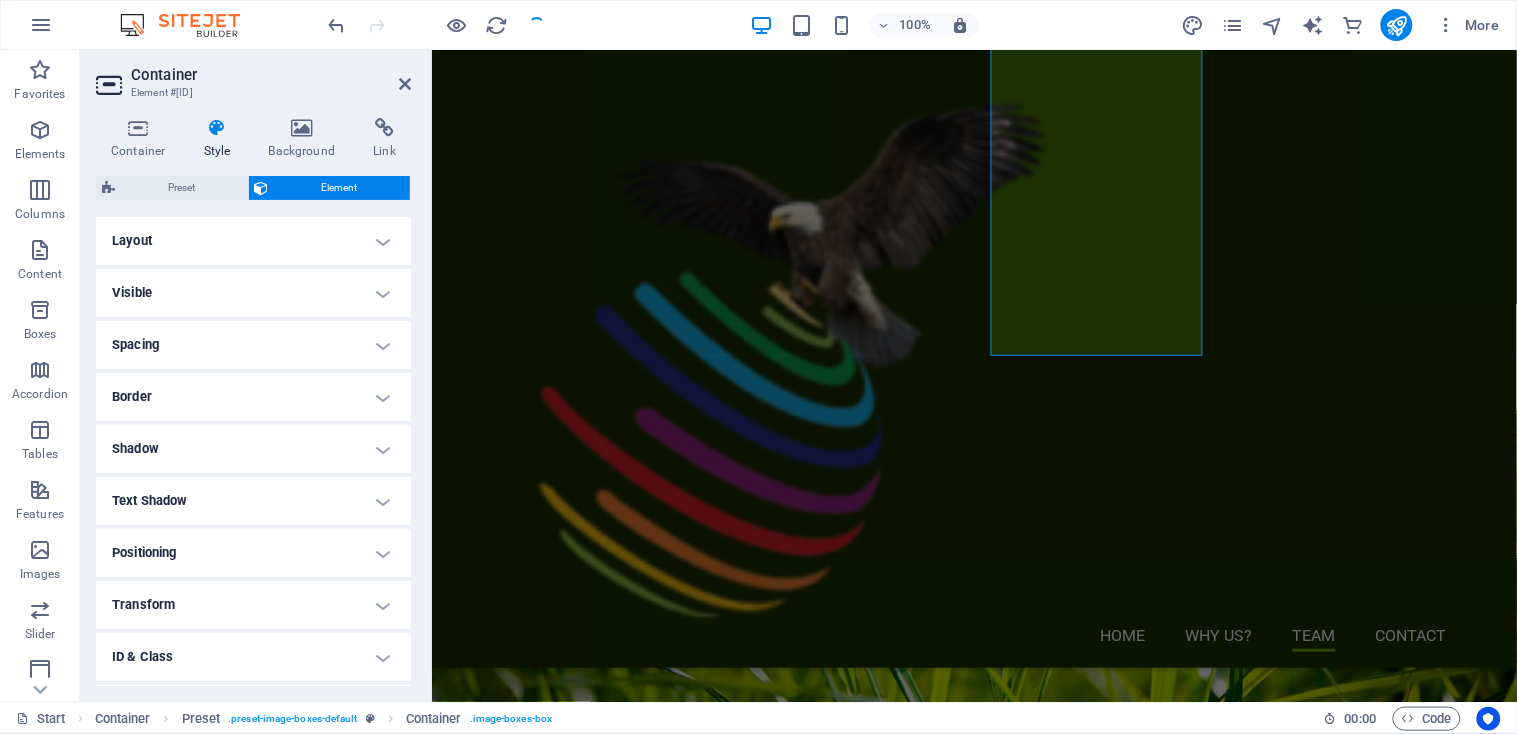 scroll, scrollTop: 97, scrollLeft: 0, axis: vertical 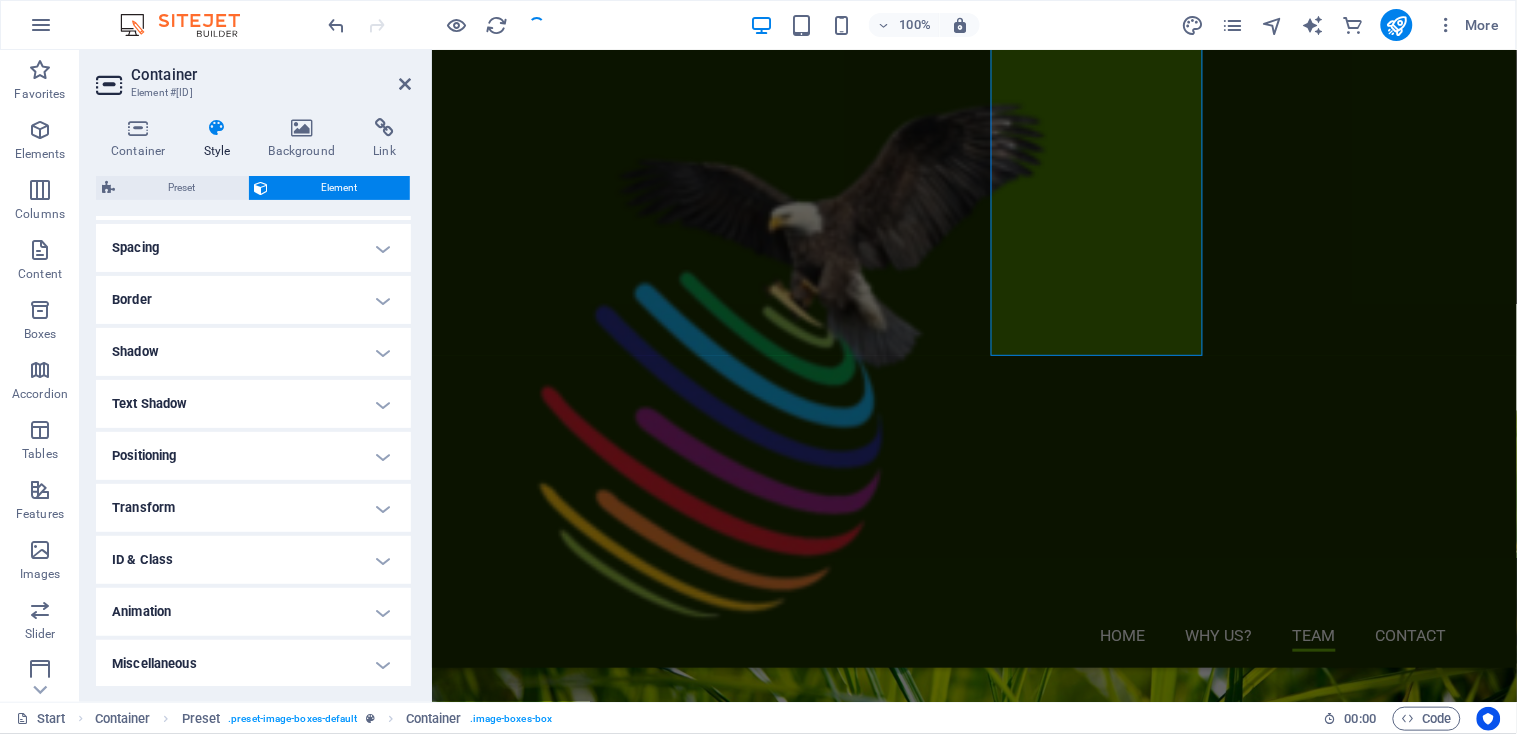 click on "Animation" at bounding box center (253, 612) 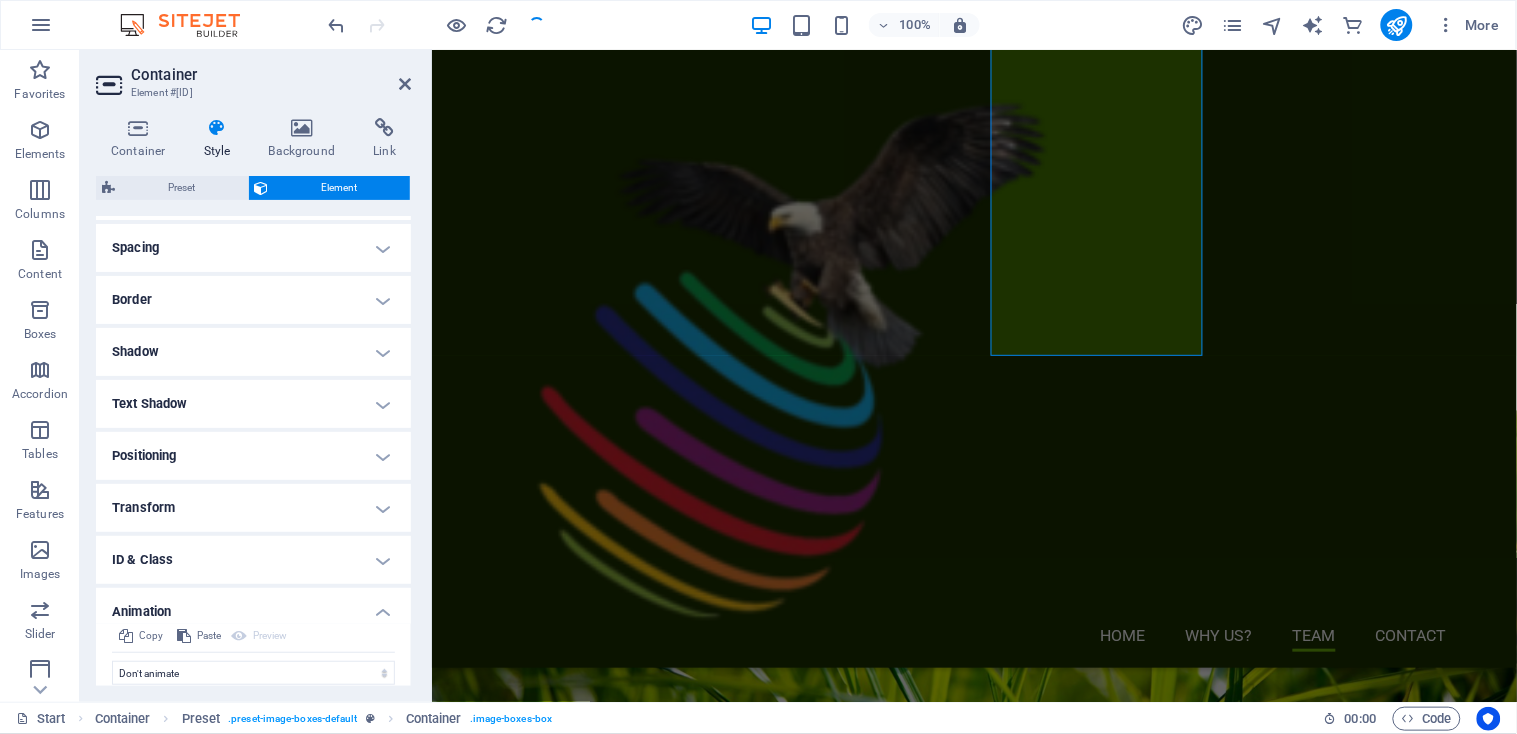 scroll, scrollTop: 162, scrollLeft: 0, axis: vertical 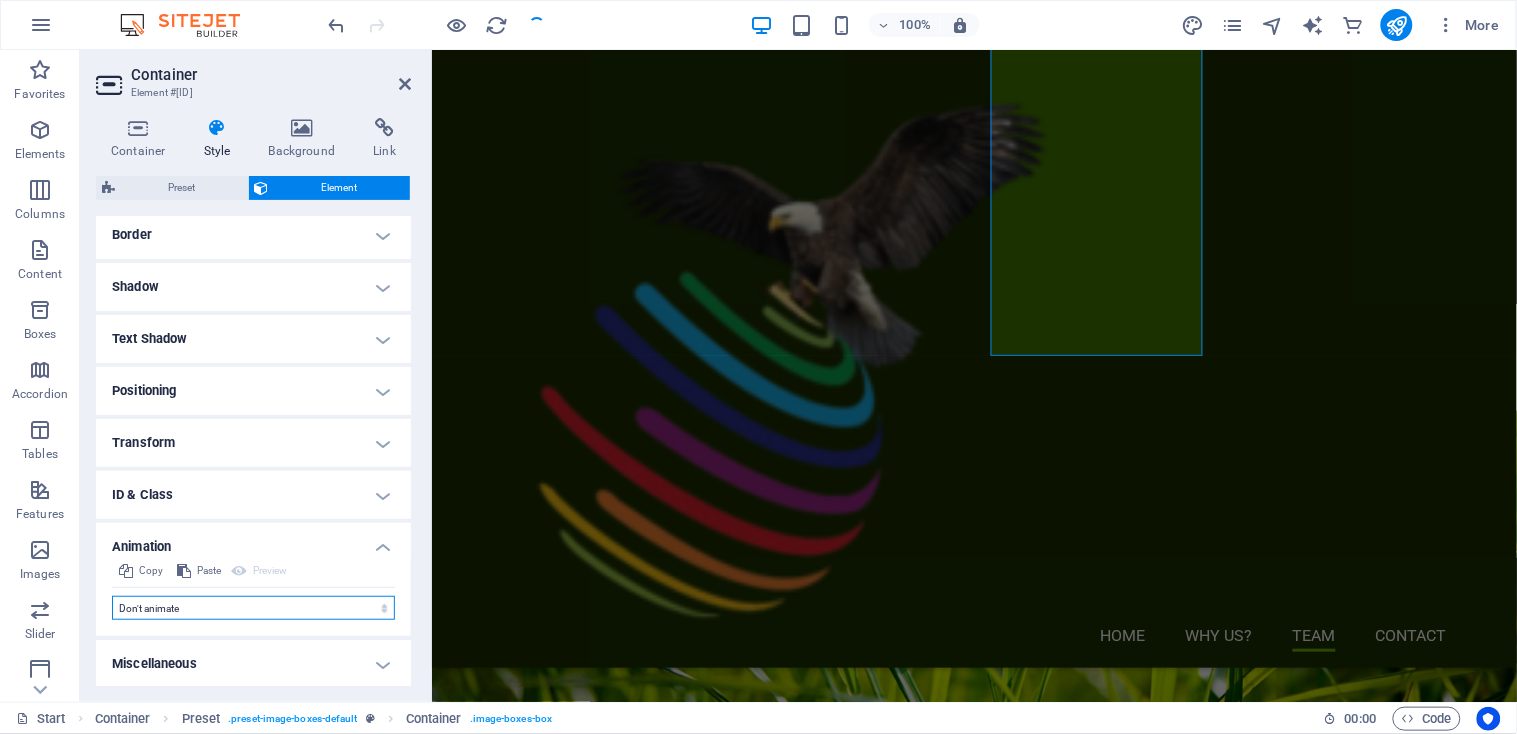 click on "Don't animate Show / Hide Slide up/down Zoom in/out Slide left to right Slide right to left Slide top to bottom Slide bottom to top Pulse Blink Open as overlay" at bounding box center (253, 608) 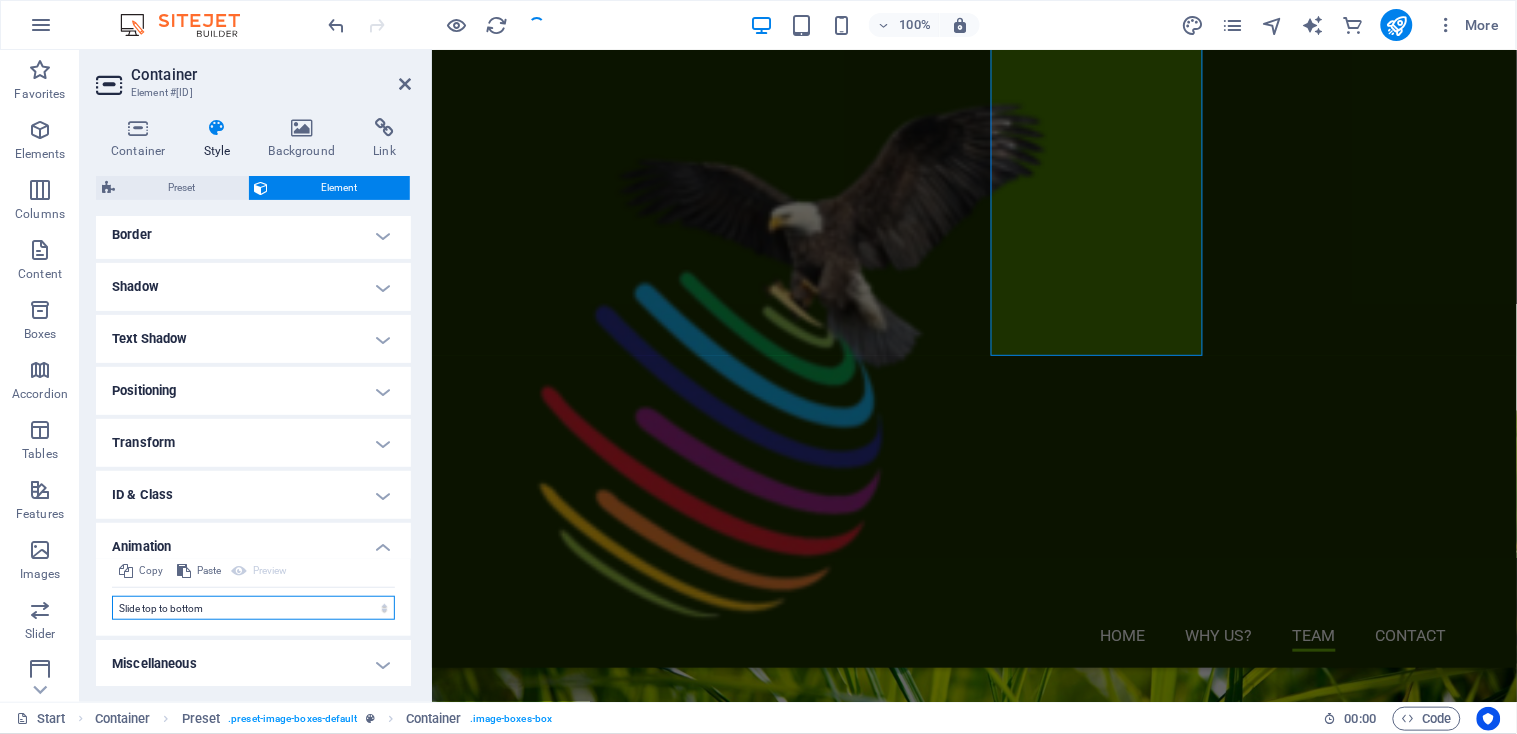 click on "Don't animate Show / Hide Slide up/down Zoom in/out Slide left to right Slide right to left Slide top to bottom Slide bottom to top Pulse Blink Open as overlay" at bounding box center (253, 608) 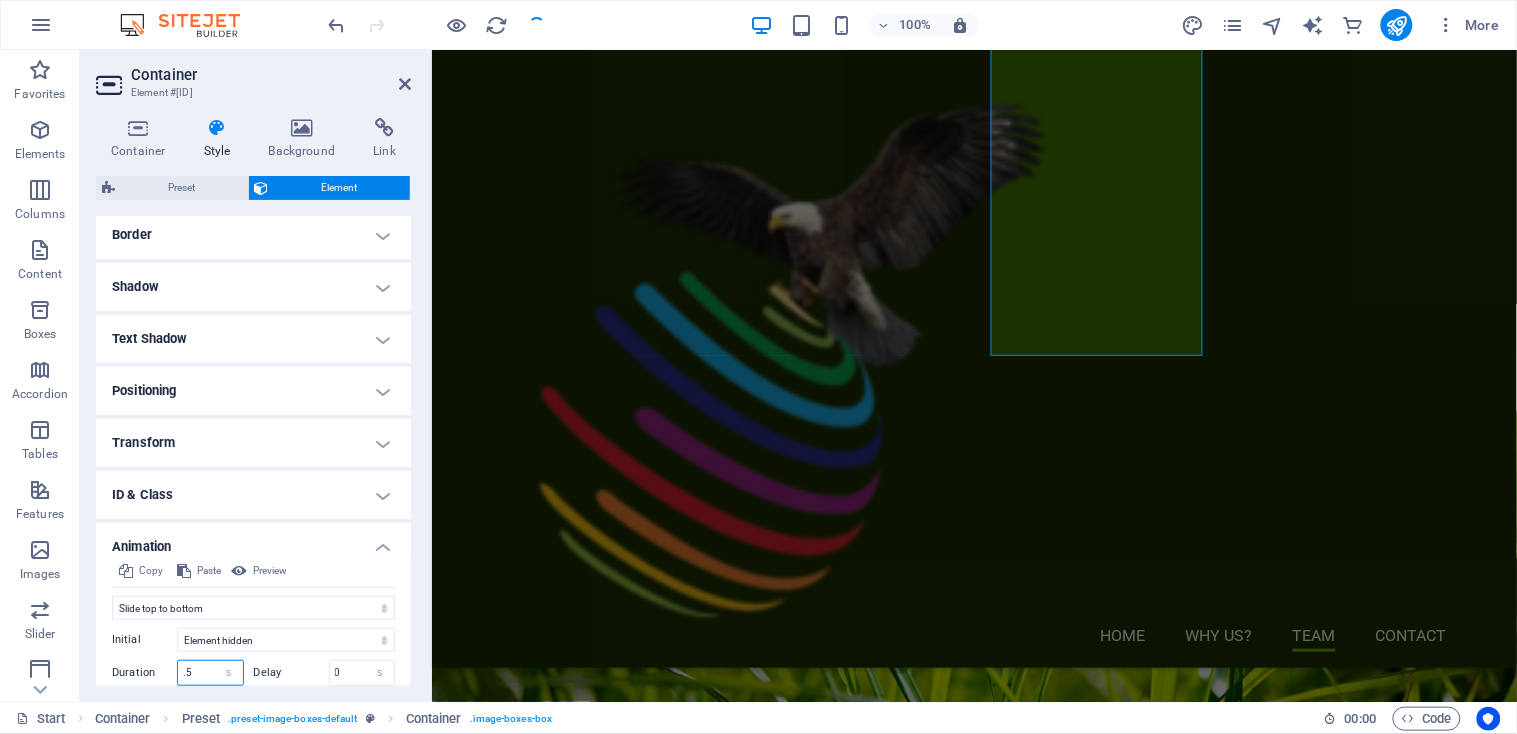 drag, startPoint x: 204, startPoint y: 677, endPoint x: 109, endPoint y: 672, distance: 95.131485 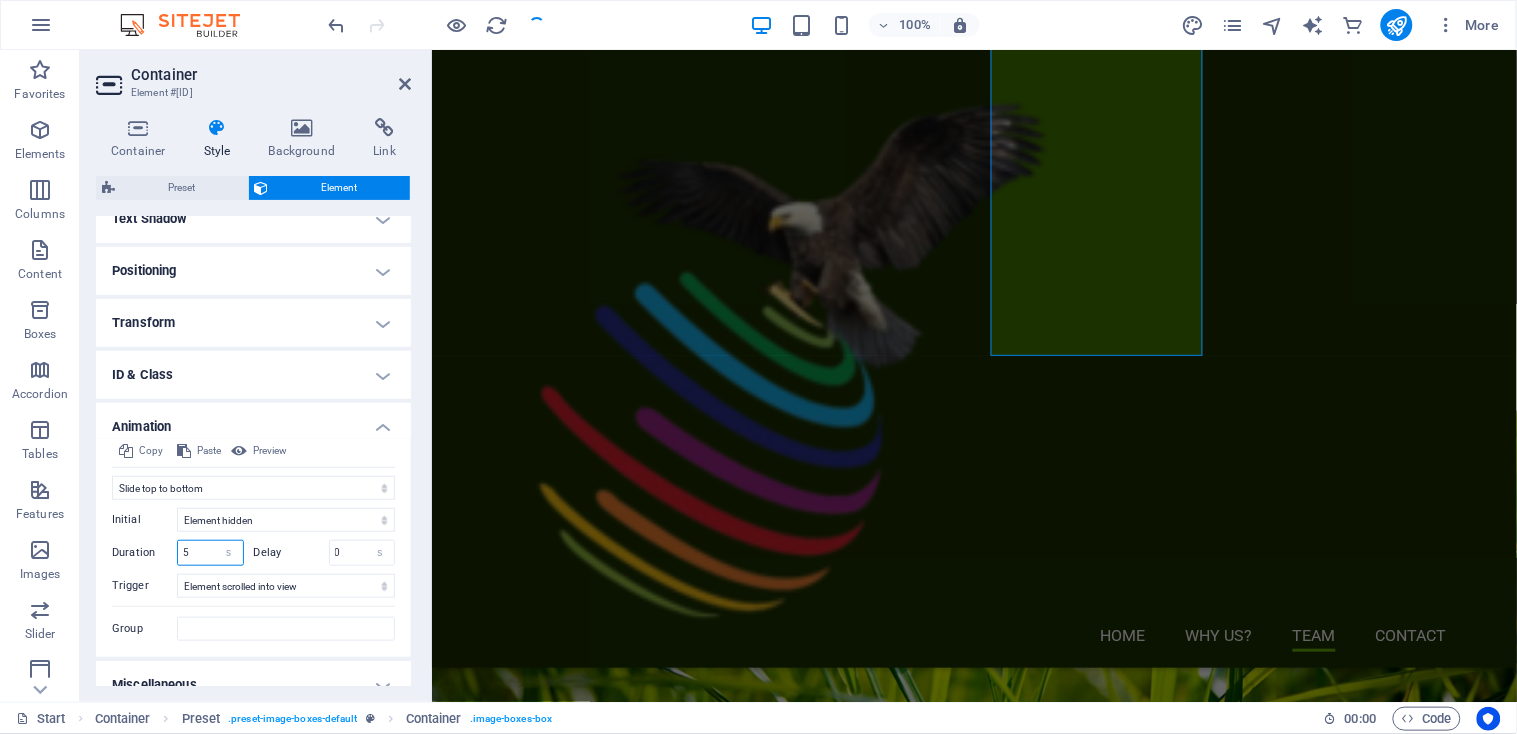 drag, startPoint x: 196, startPoint y: 548, endPoint x: 176, endPoint y: 549, distance: 20.024984 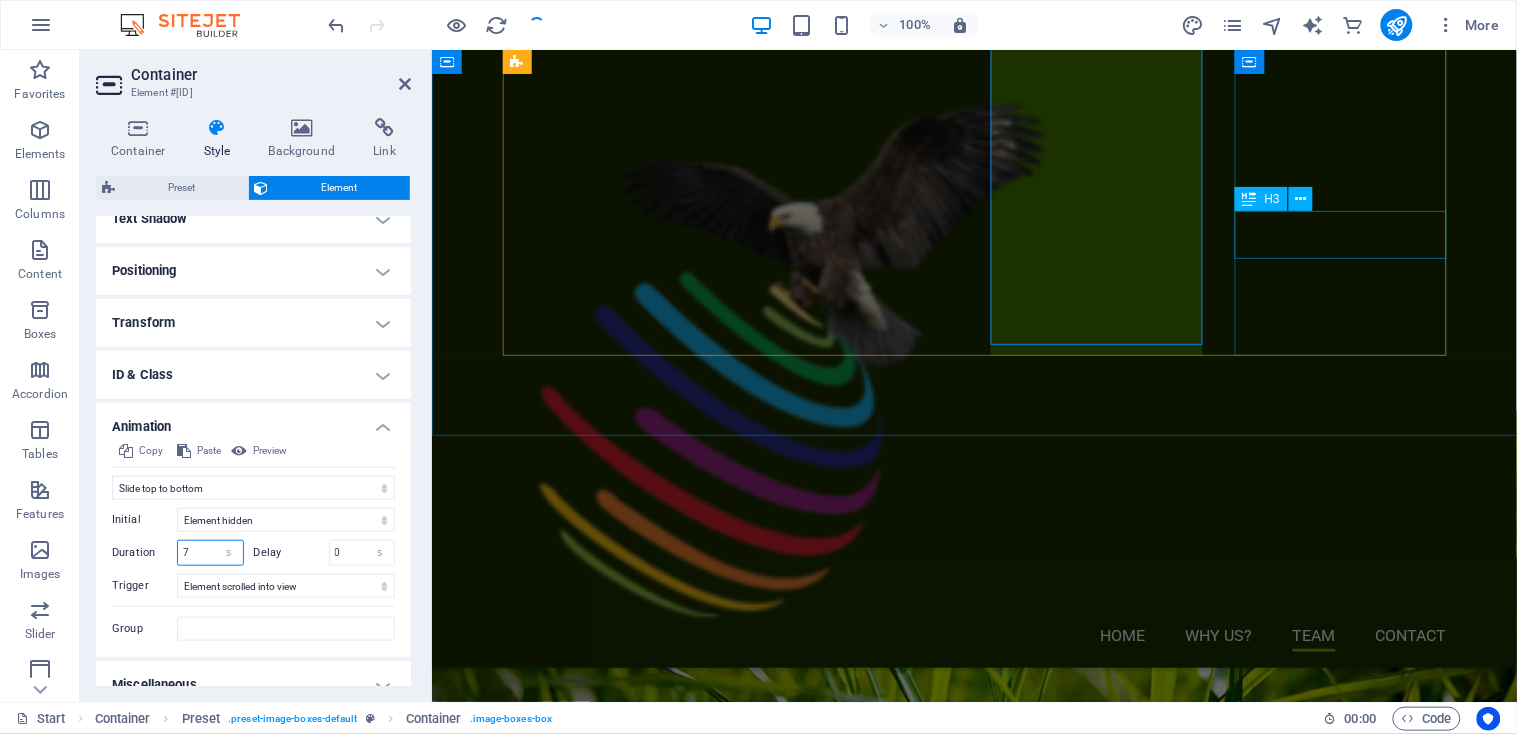 type on "7" 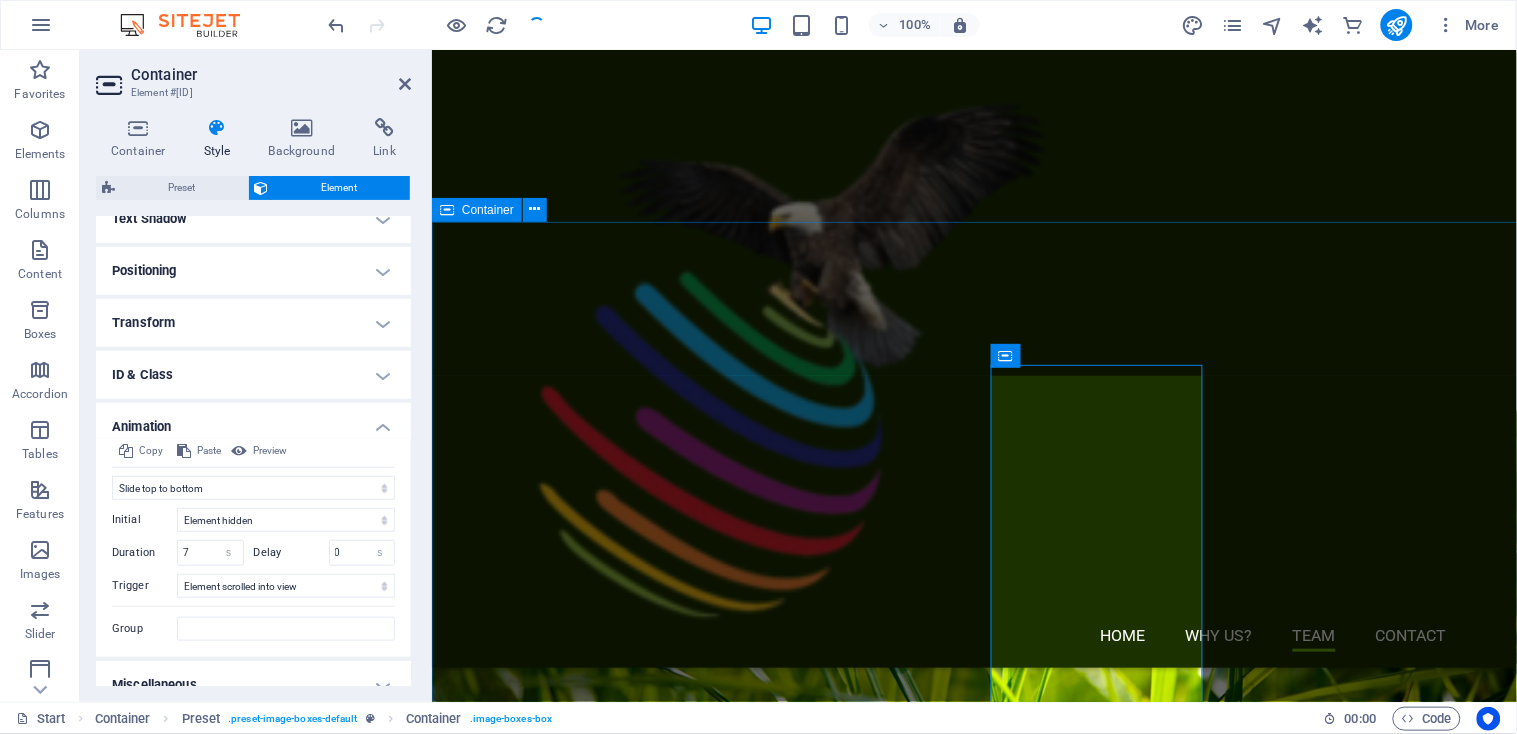 scroll, scrollTop: 2518, scrollLeft: 0, axis: vertical 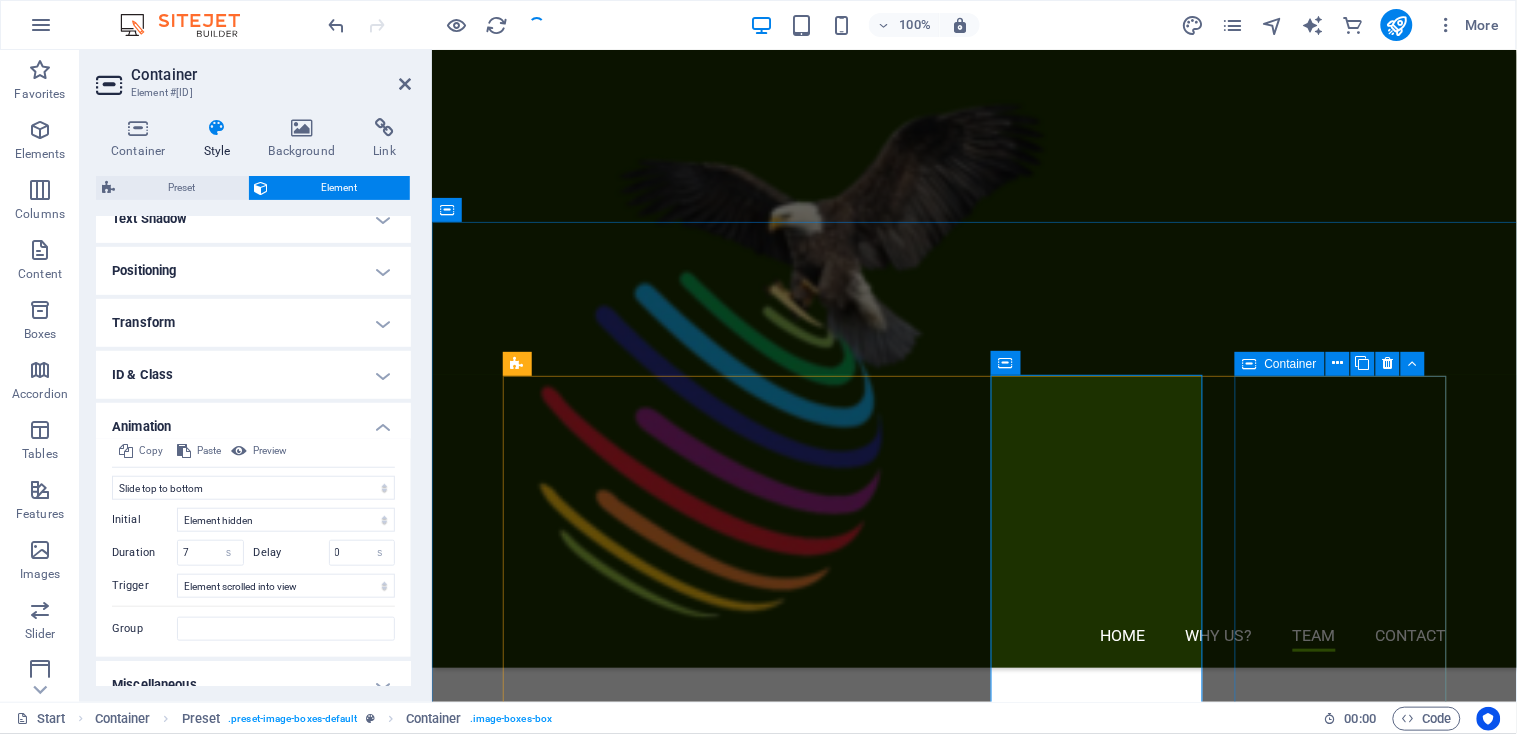click at bounding box center (1250, 364) 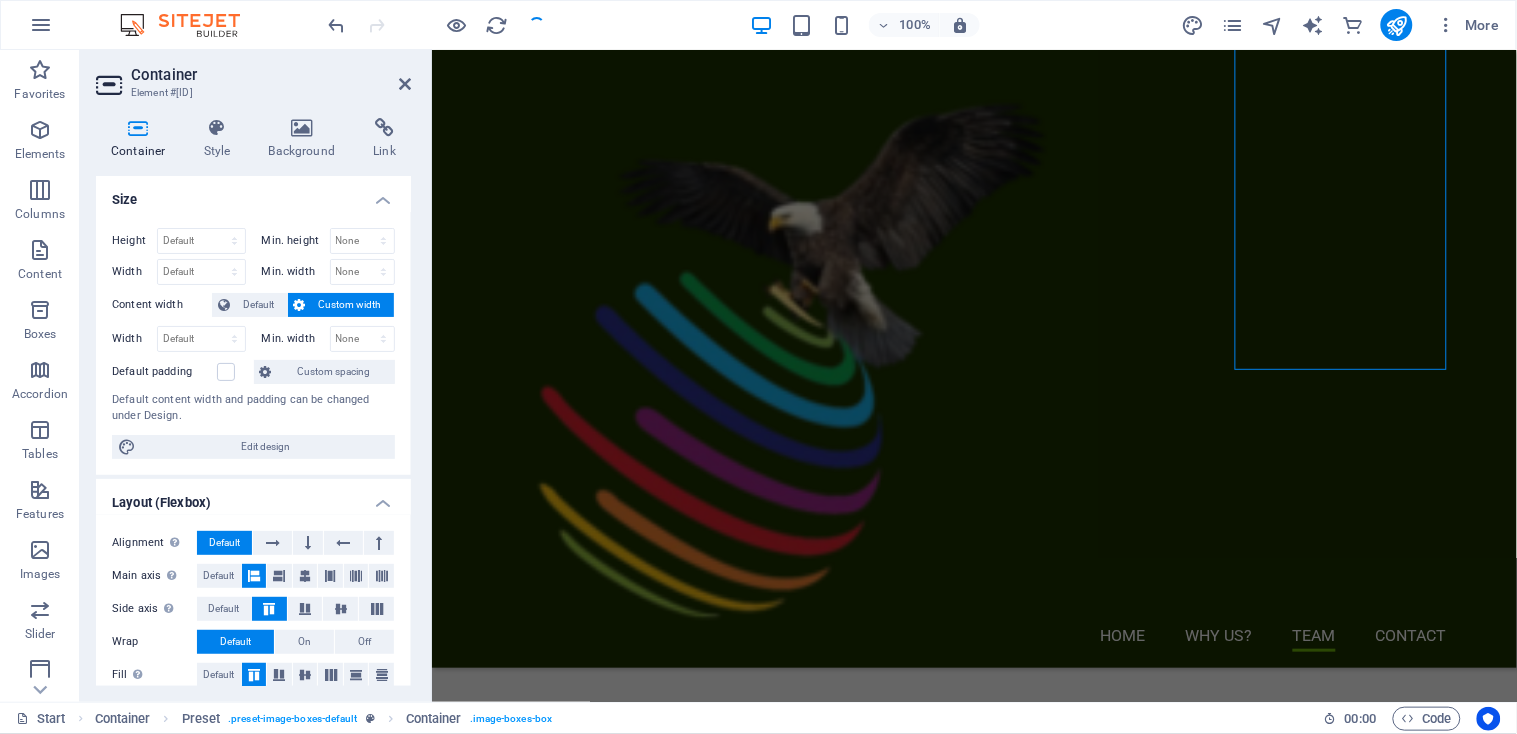 scroll, scrollTop: 2882, scrollLeft: 0, axis: vertical 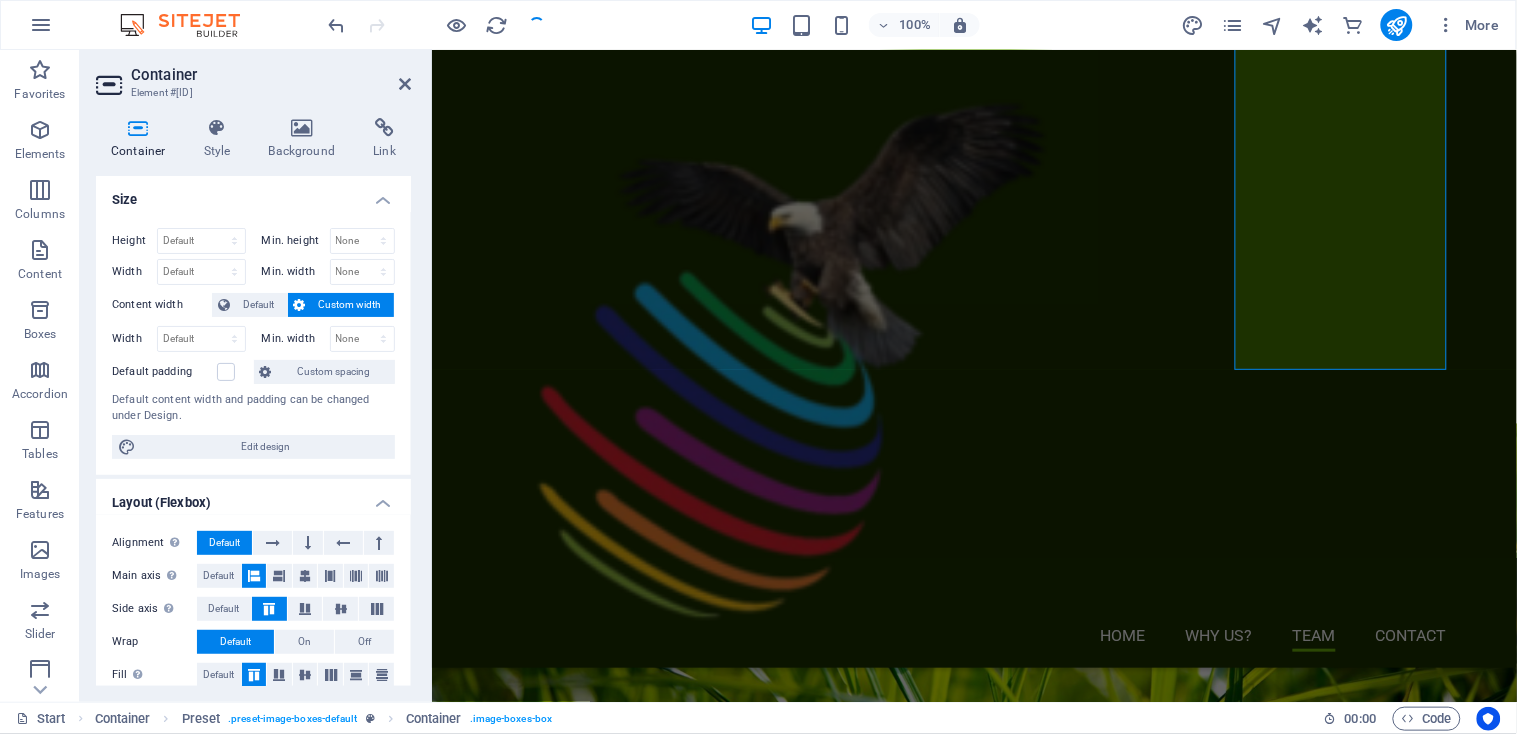 click on "Size" at bounding box center [253, 194] 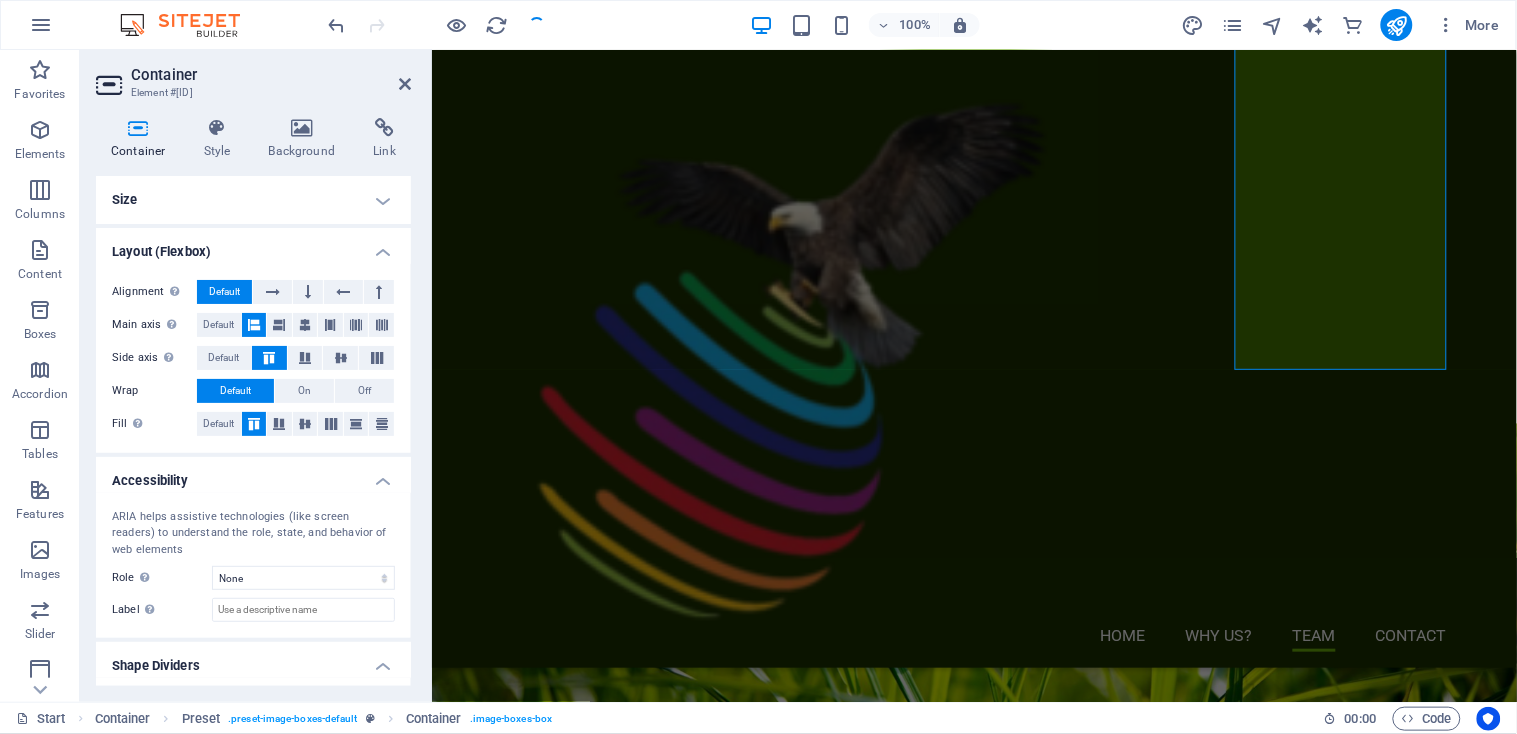 click on "Layout (Flexbox)" at bounding box center (253, 246) 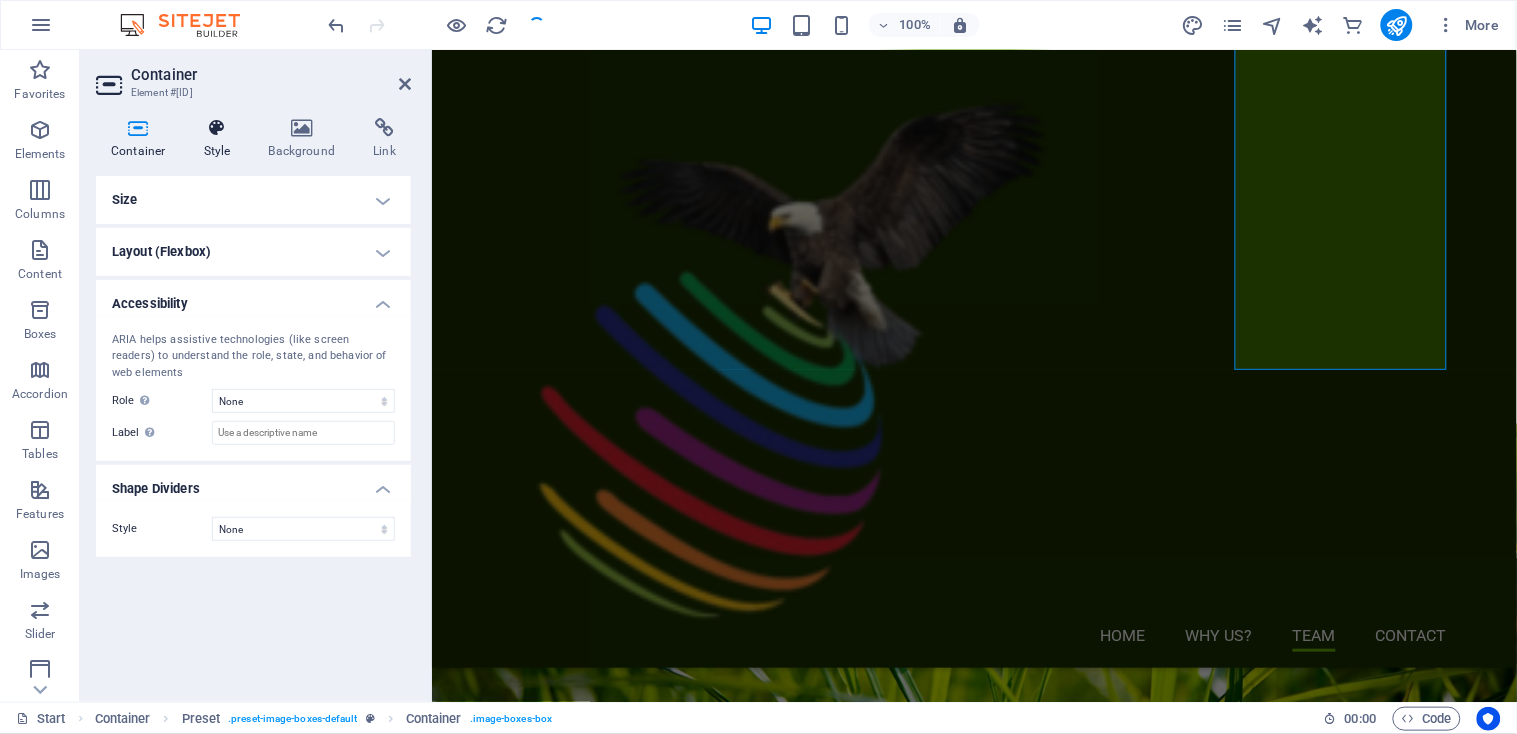 click on "Style" at bounding box center [221, 139] 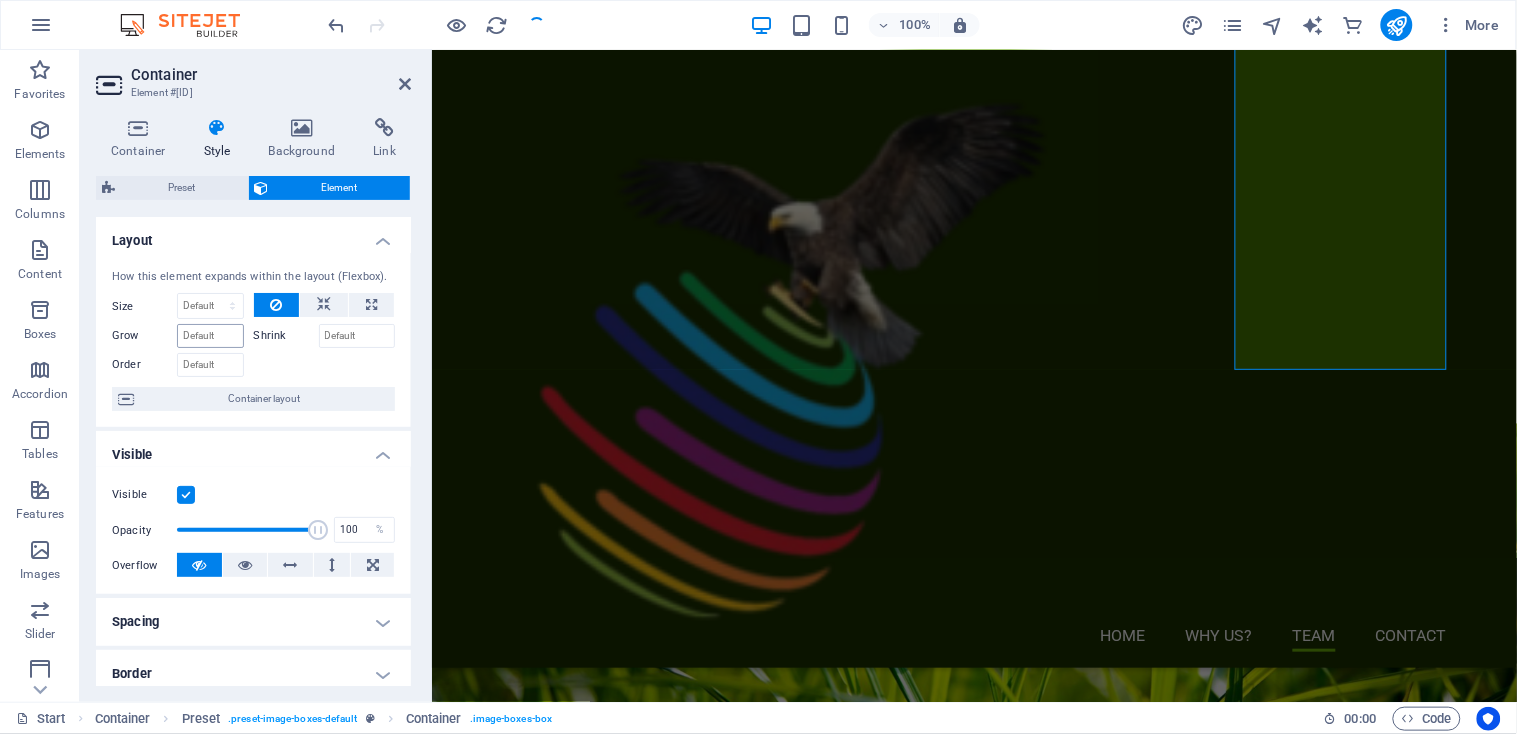 scroll, scrollTop: 375, scrollLeft: 0, axis: vertical 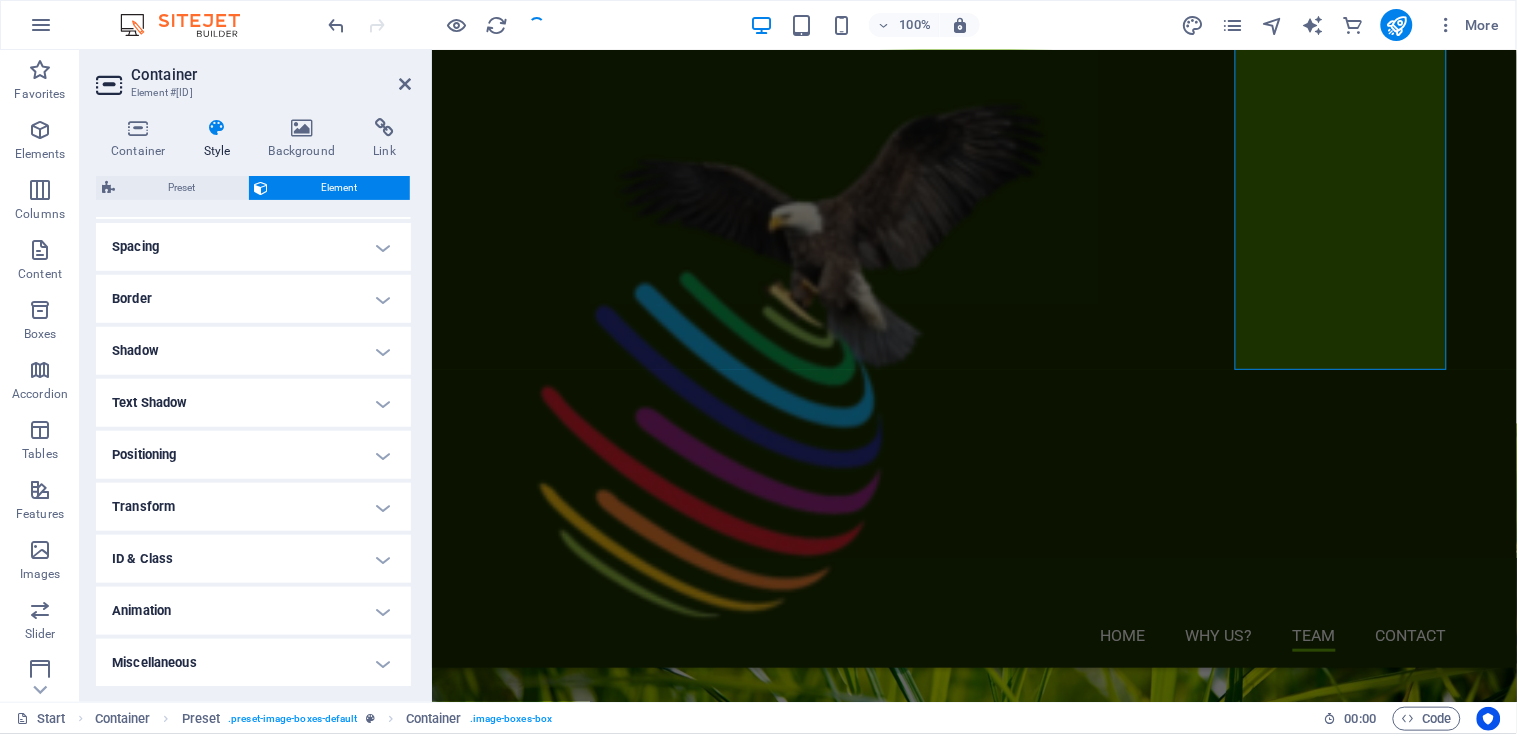 click on "Animation" at bounding box center [253, 611] 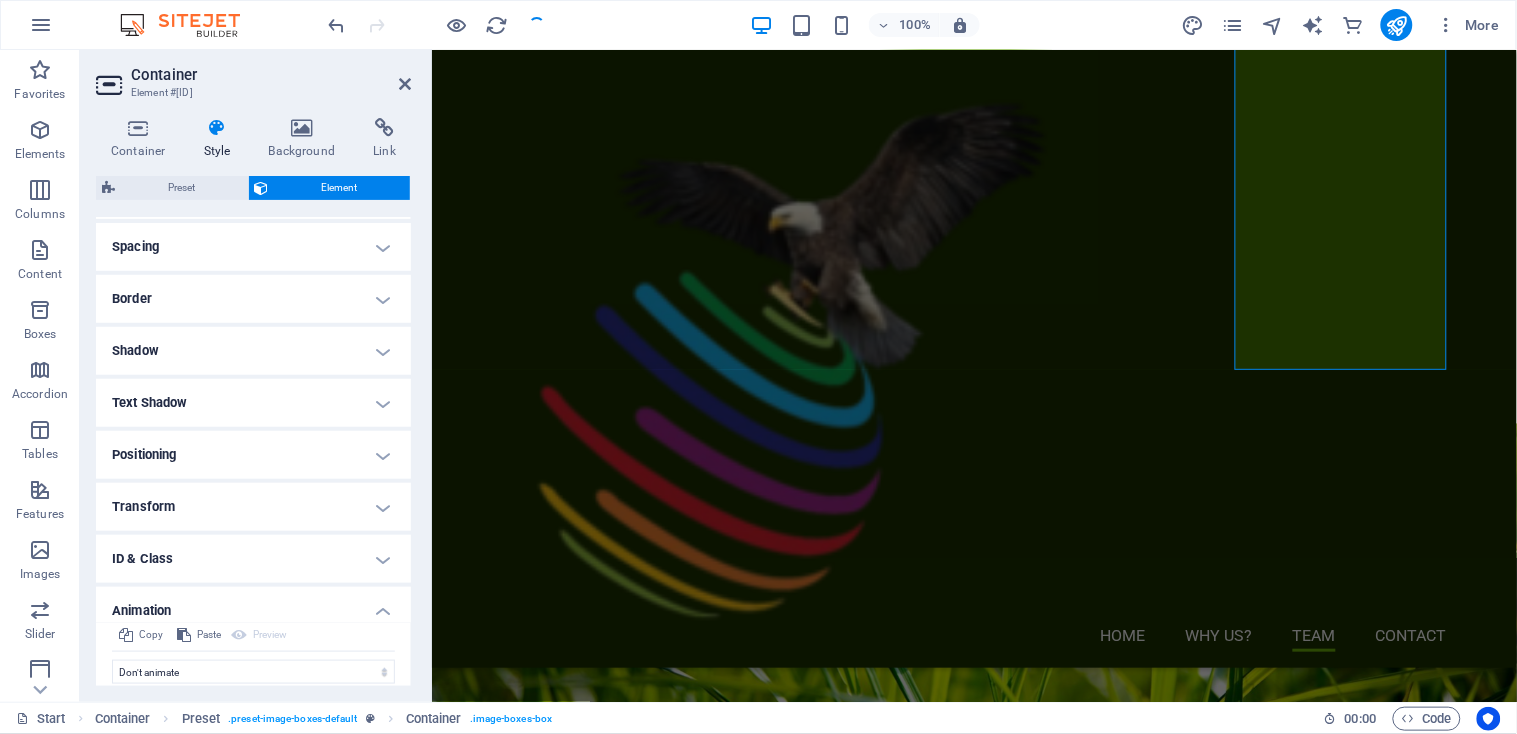 scroll, scrollTop: 440, scrollLeft: 0, axis: vertical 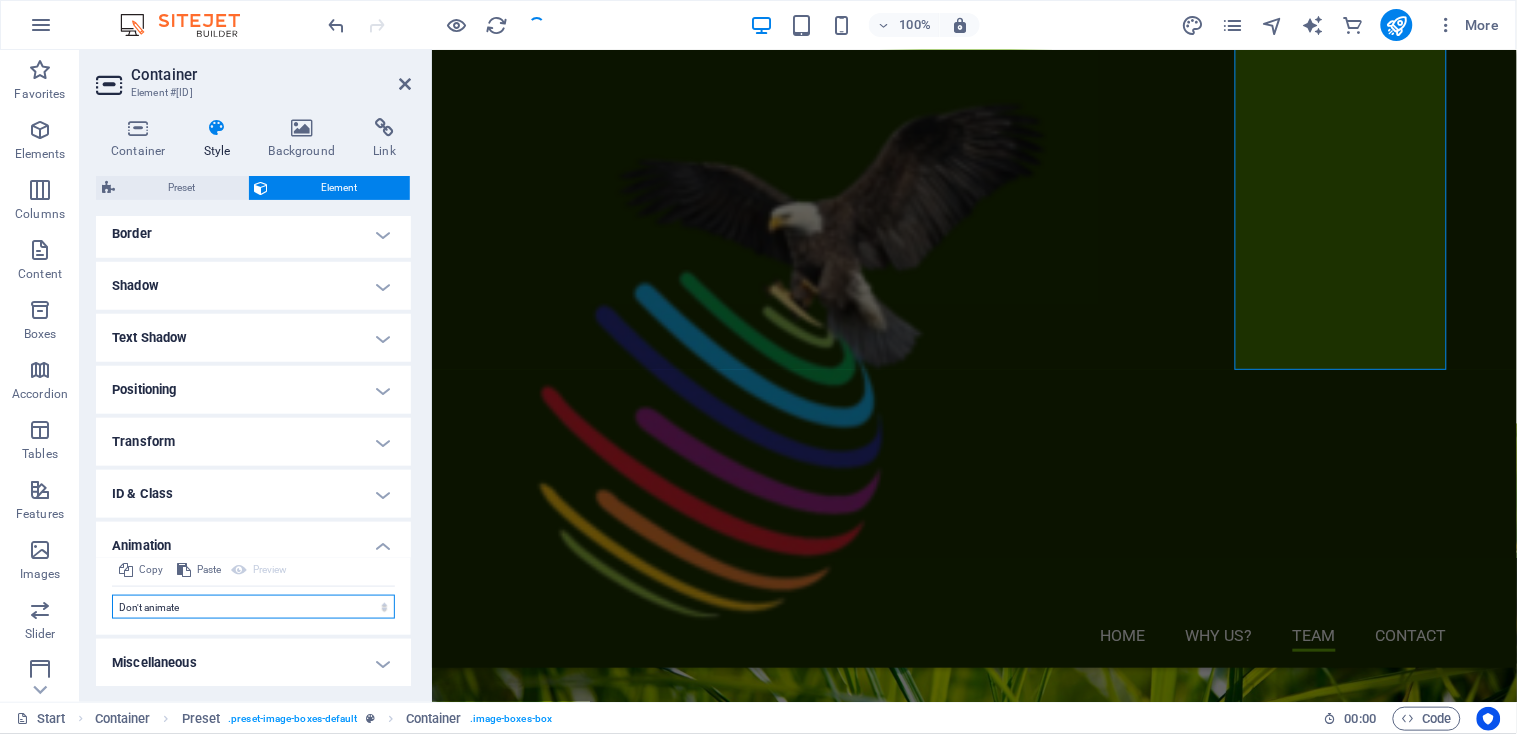 click on "Don't animate Show / Hide Slide up/down Zoom in/out Slide left to right Slide right to left Slide top to bottom Slide bottom to top Pulse Blink Open as overlay" at bounding box center (253, 607) 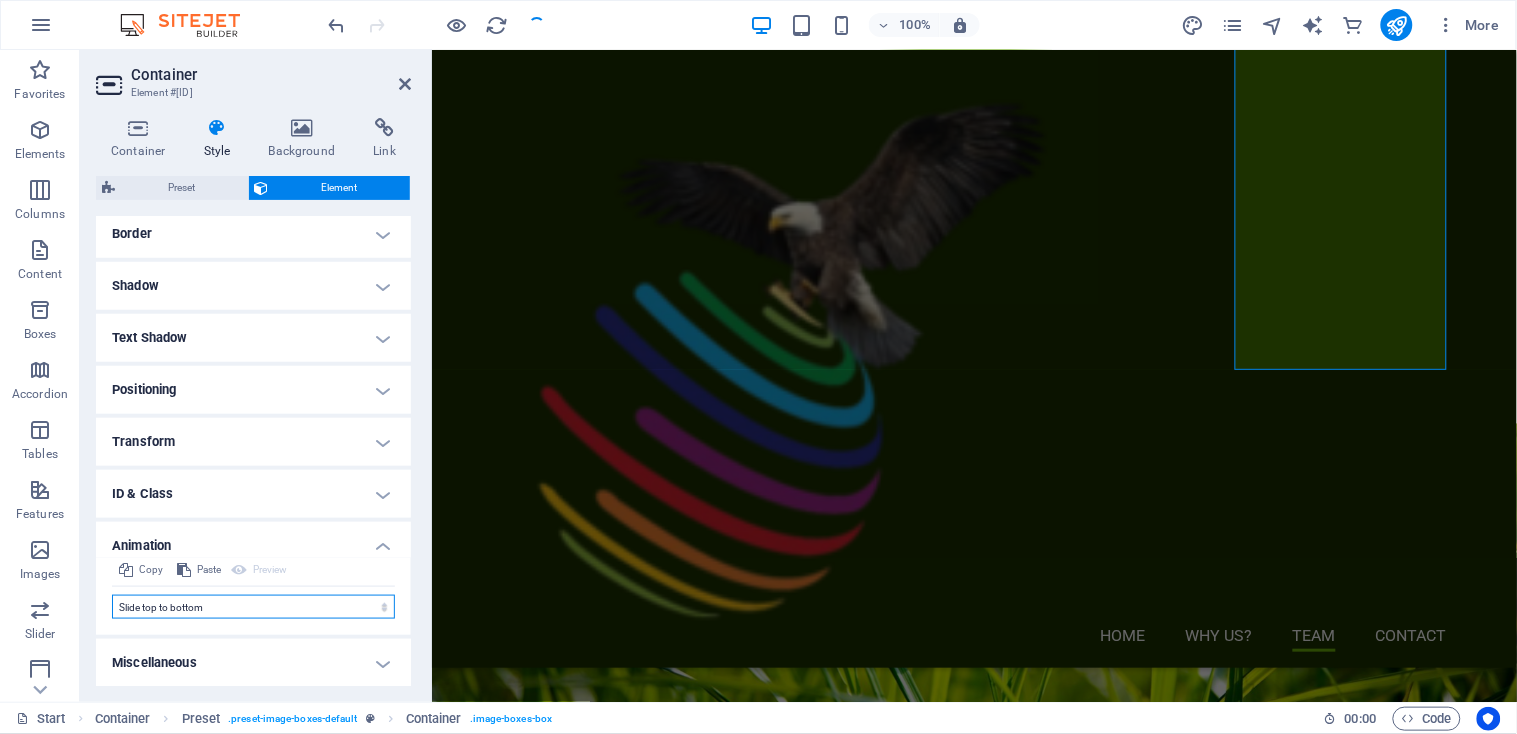 click on "Don't animate Show / Hide Slide up/down Zoom in/out Slide left to right Slide right to left Slide top to bottom Slide bottom to top Pulse Blink Open as overlay" at bounding box center [253, 607] 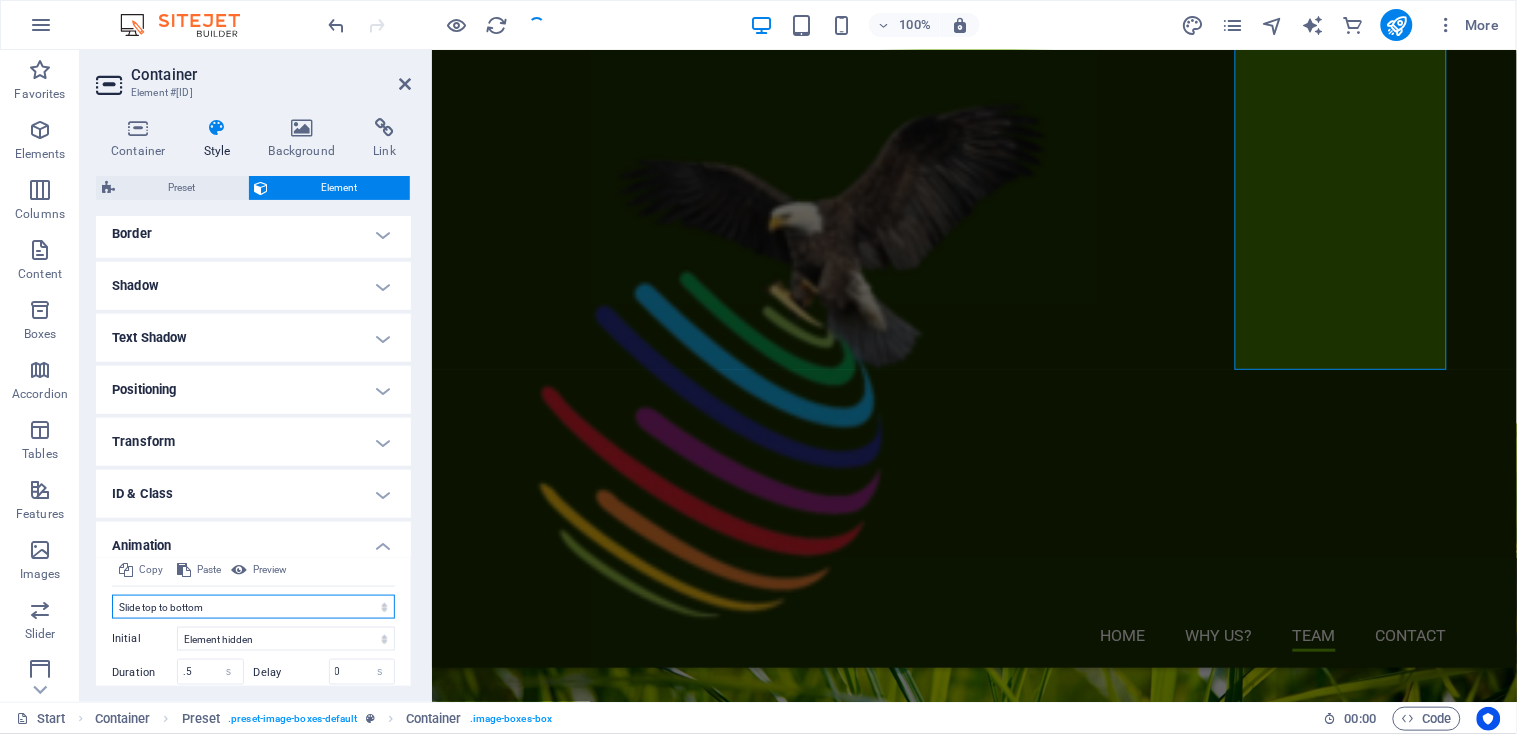 scroll, scrollTop: 581, scrollLeft: 0, axis: vertical 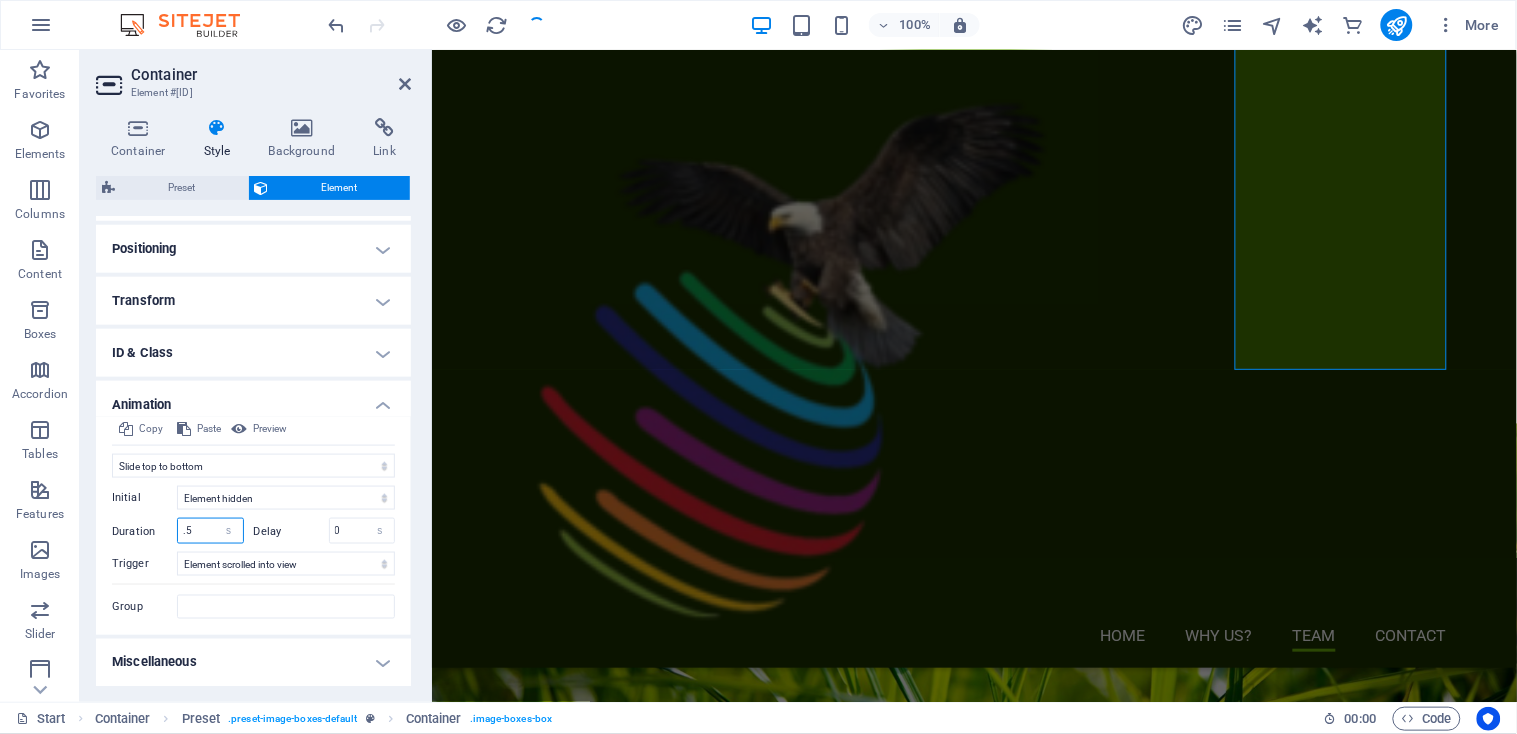 drag, startPoint x: 197, startPoint y: 532, endPoint x: 136, endPoint y: 522, distance: 61.81424 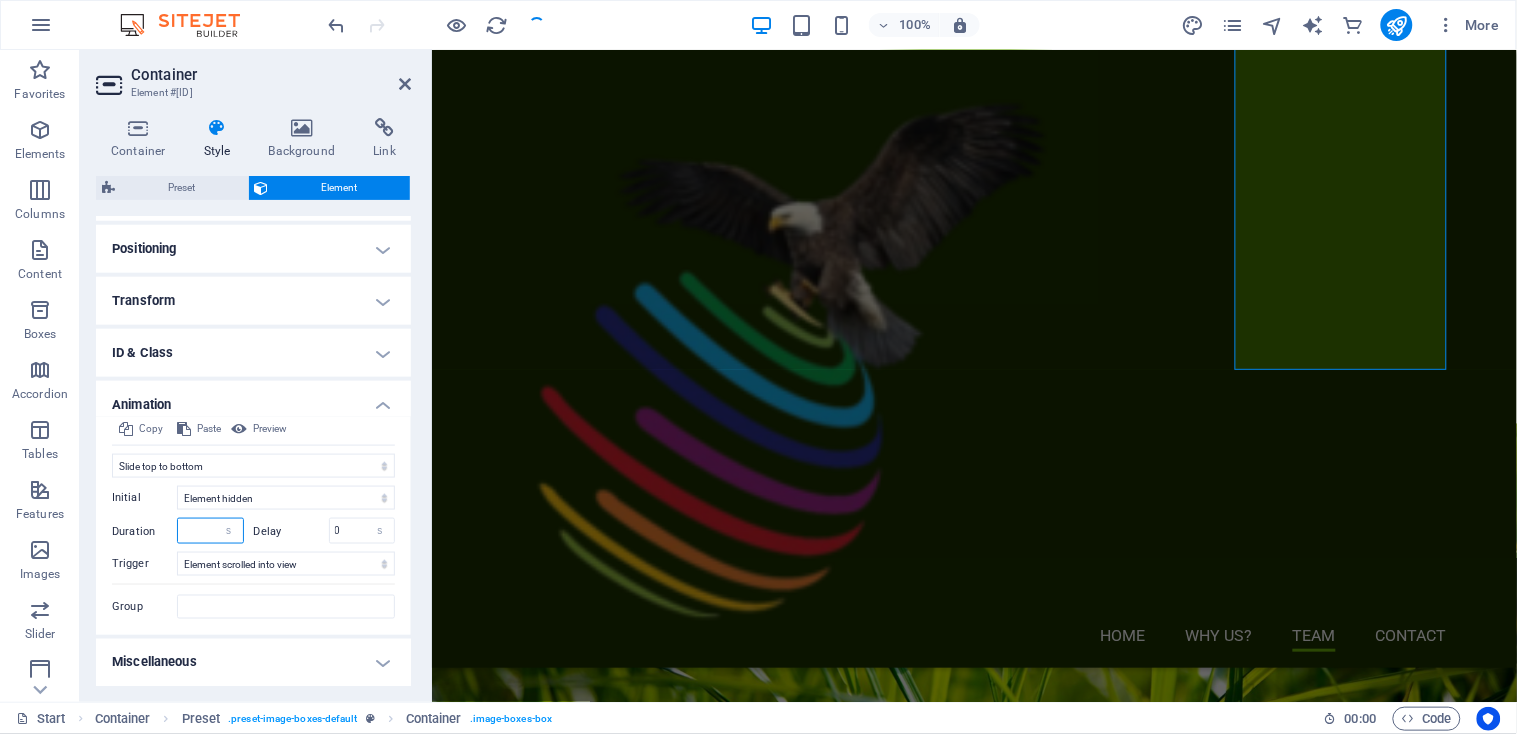type on "9" 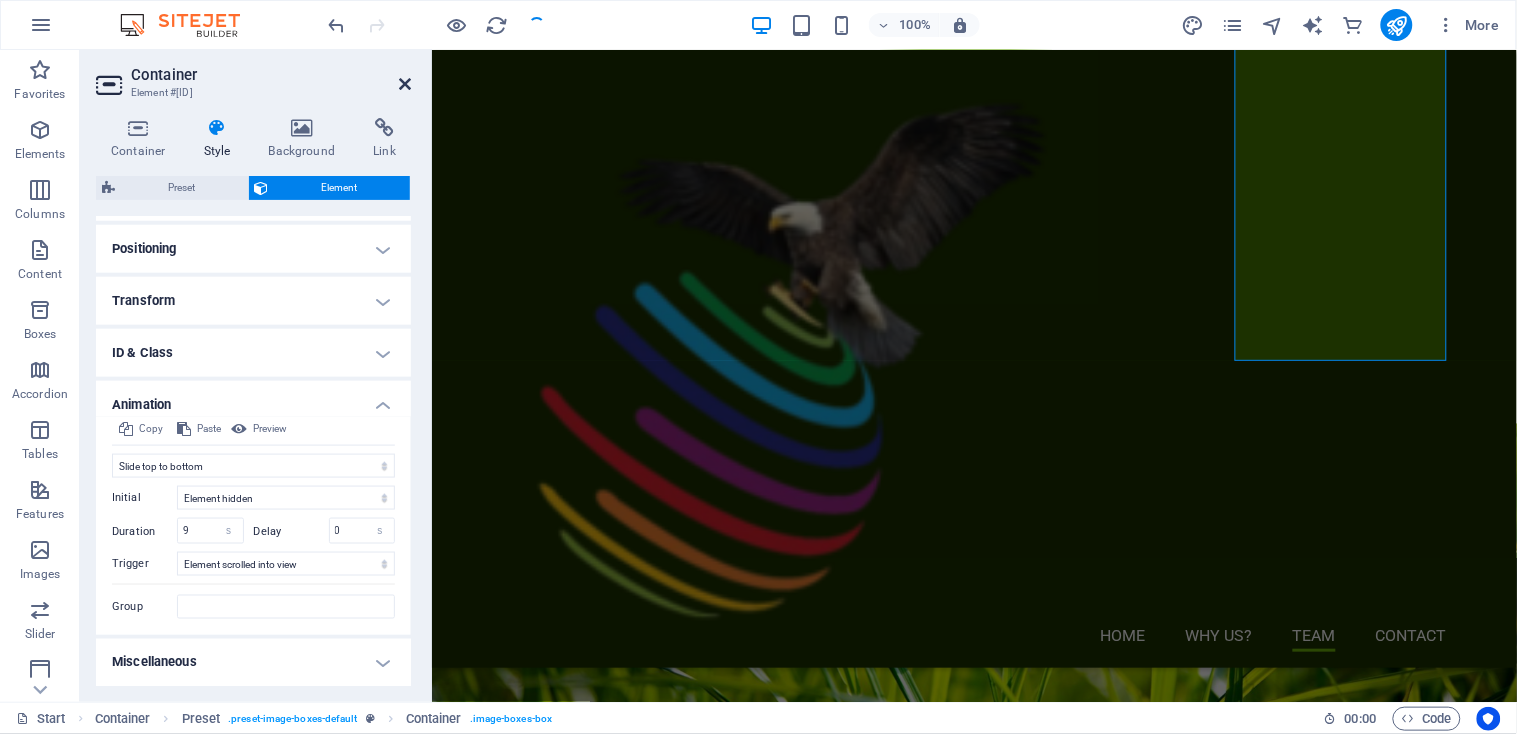 click at bounding box center [405, 84] 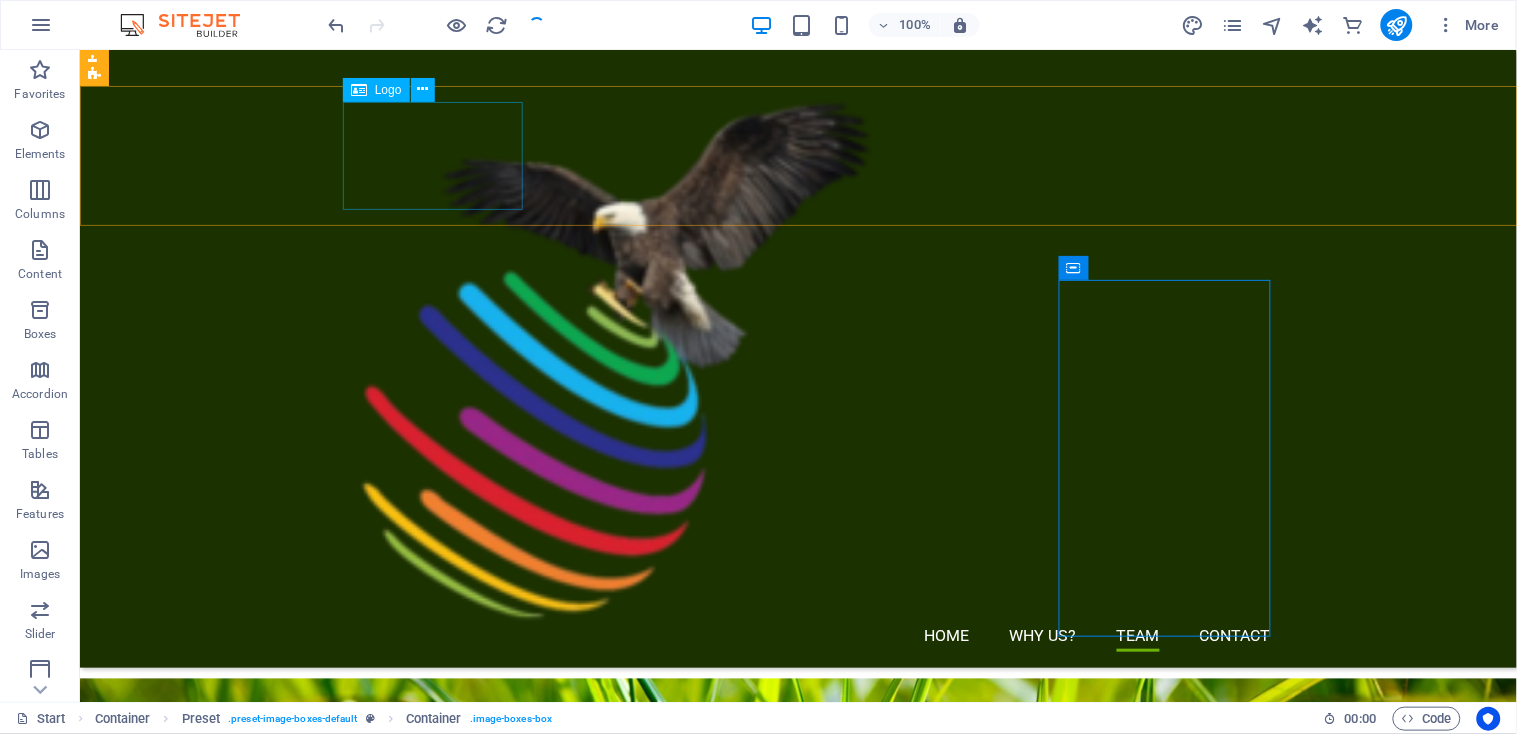 scroll, scrollTop: 2247, scrollLeft: 0, axis: vertical 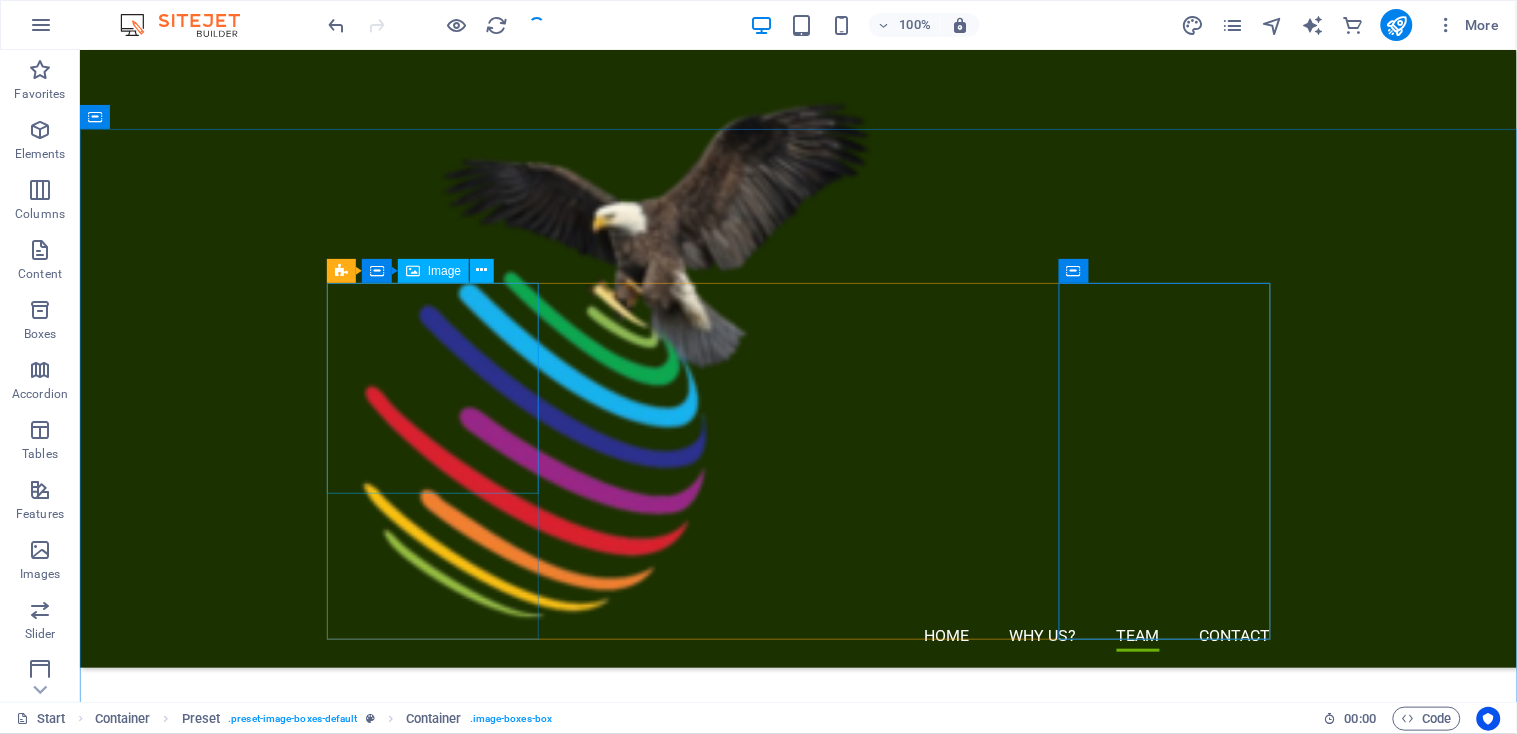 click at bounding box center [413, 271] 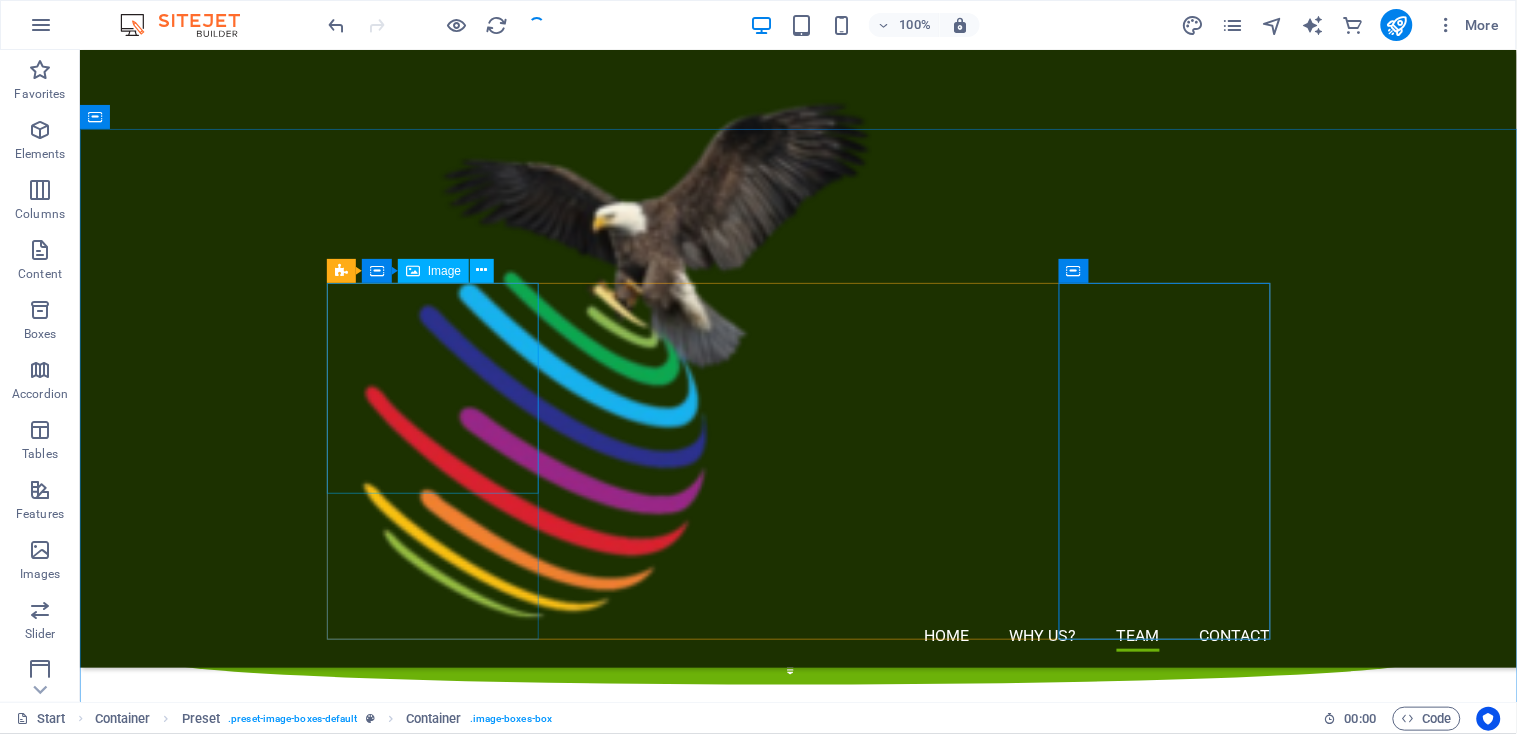 select on "%" 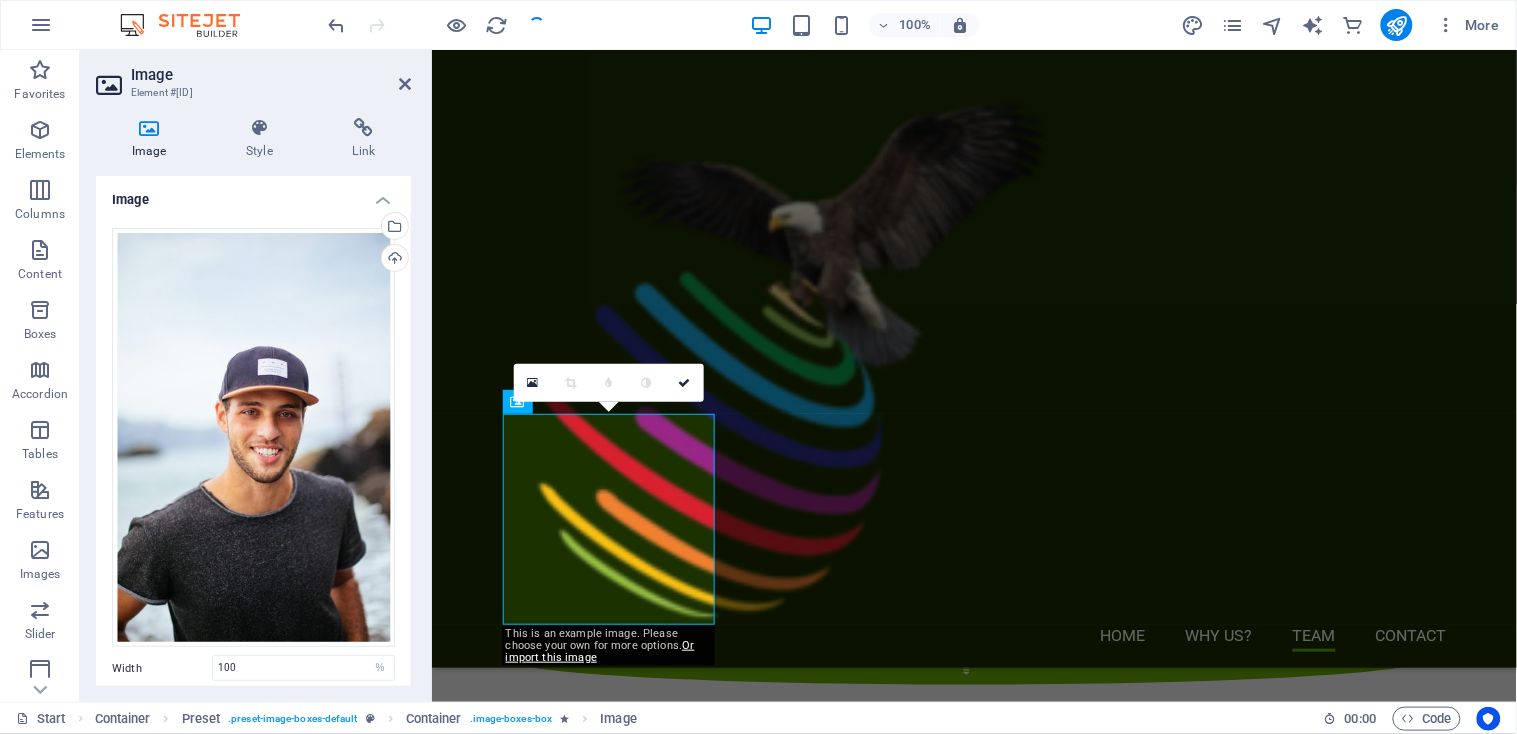 scroll, scrollTop: 2481, scrollLeft: 0, axis: vertical 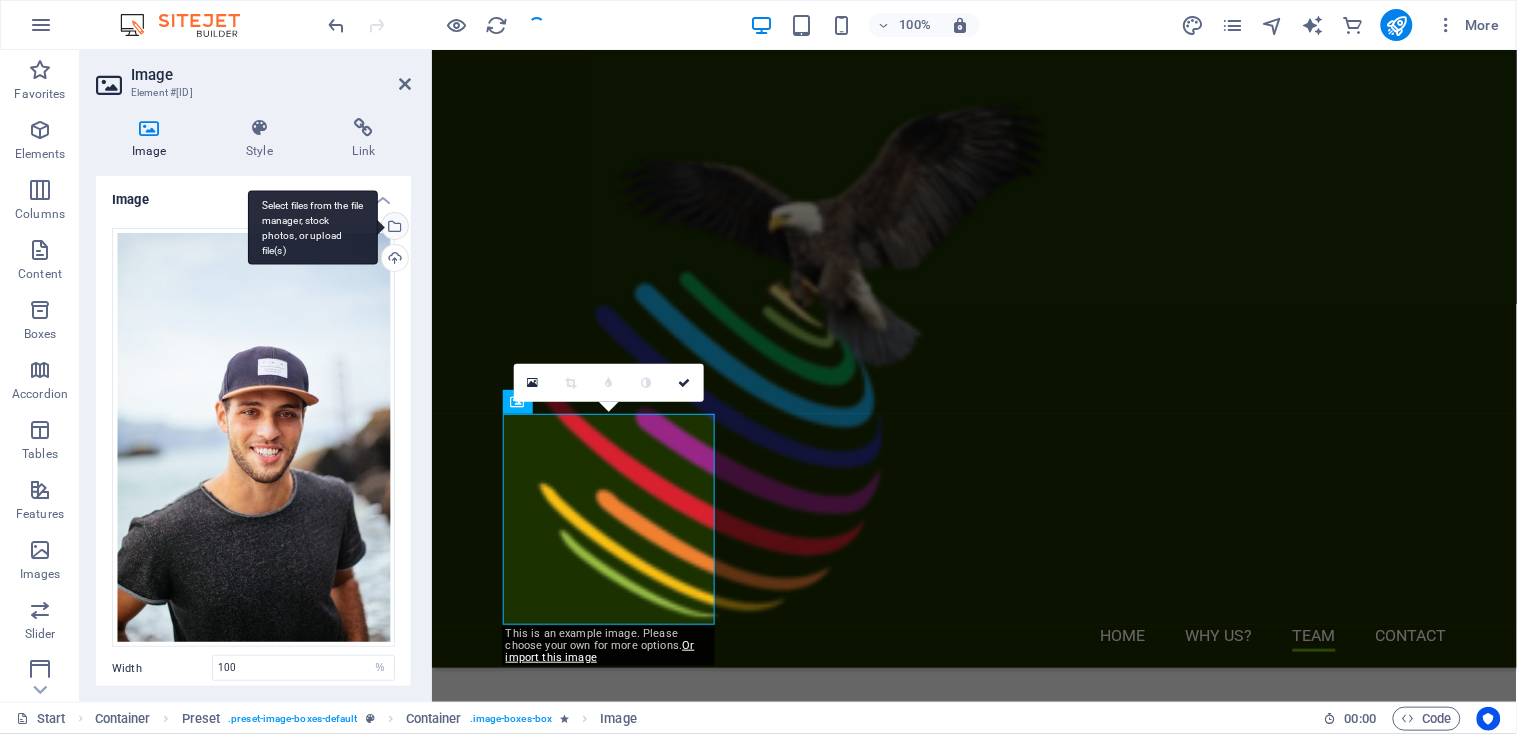 click on "Select files from the file manager, stock photos, or upload file(s)" at bounding box center (393, 228) 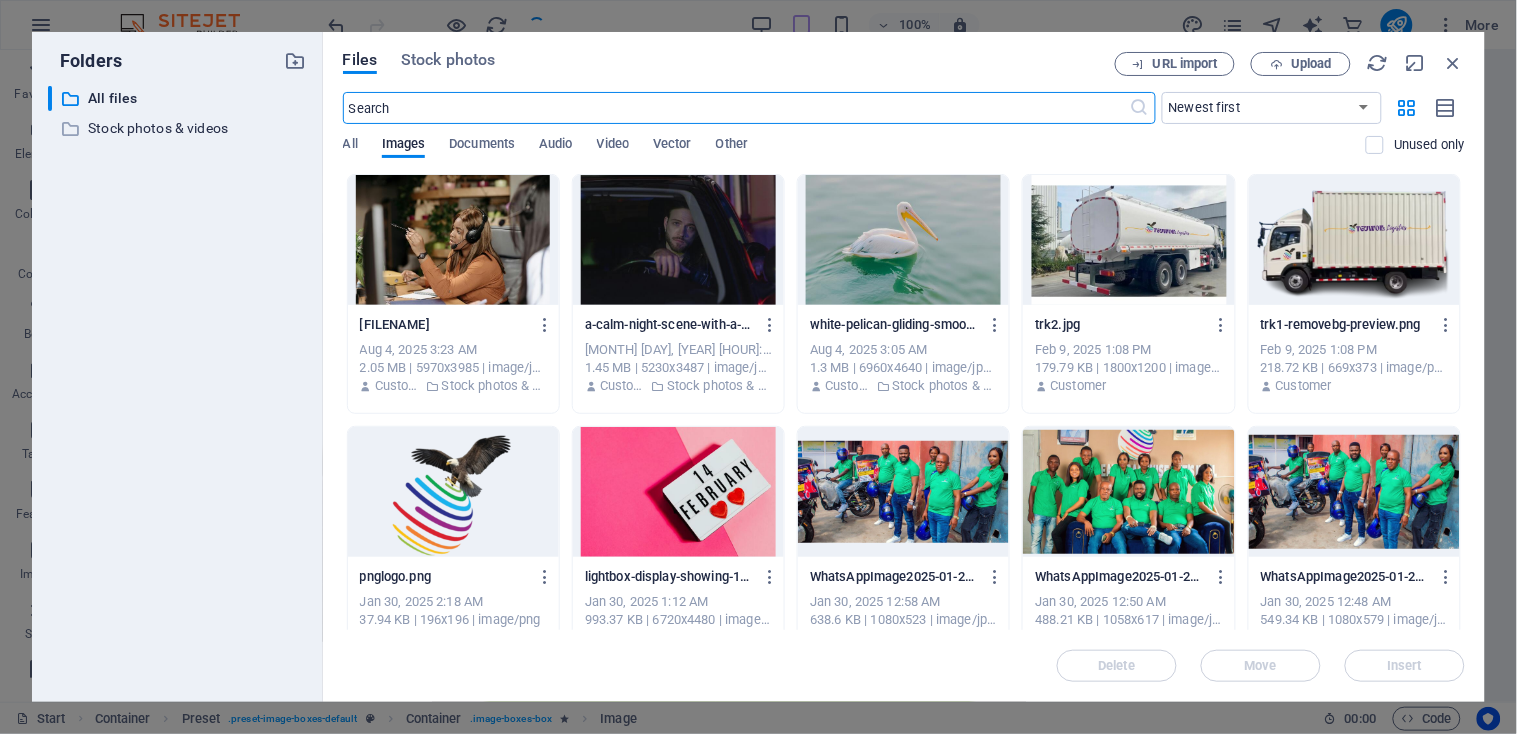 scroll, scrollTop: 2542, scrollLeft: 0, axis: vertical 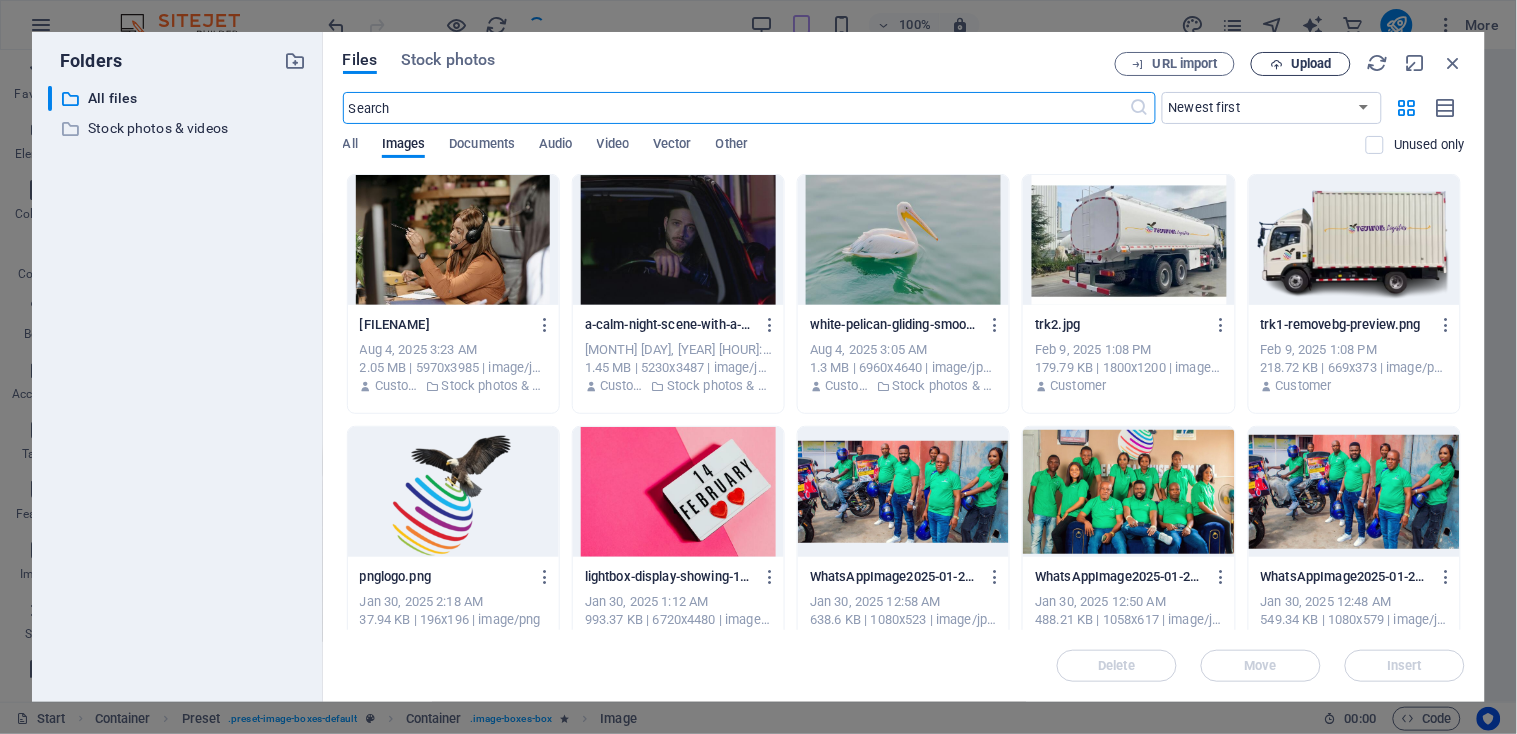 click on "Upload" at bounding box center [1311, 64] 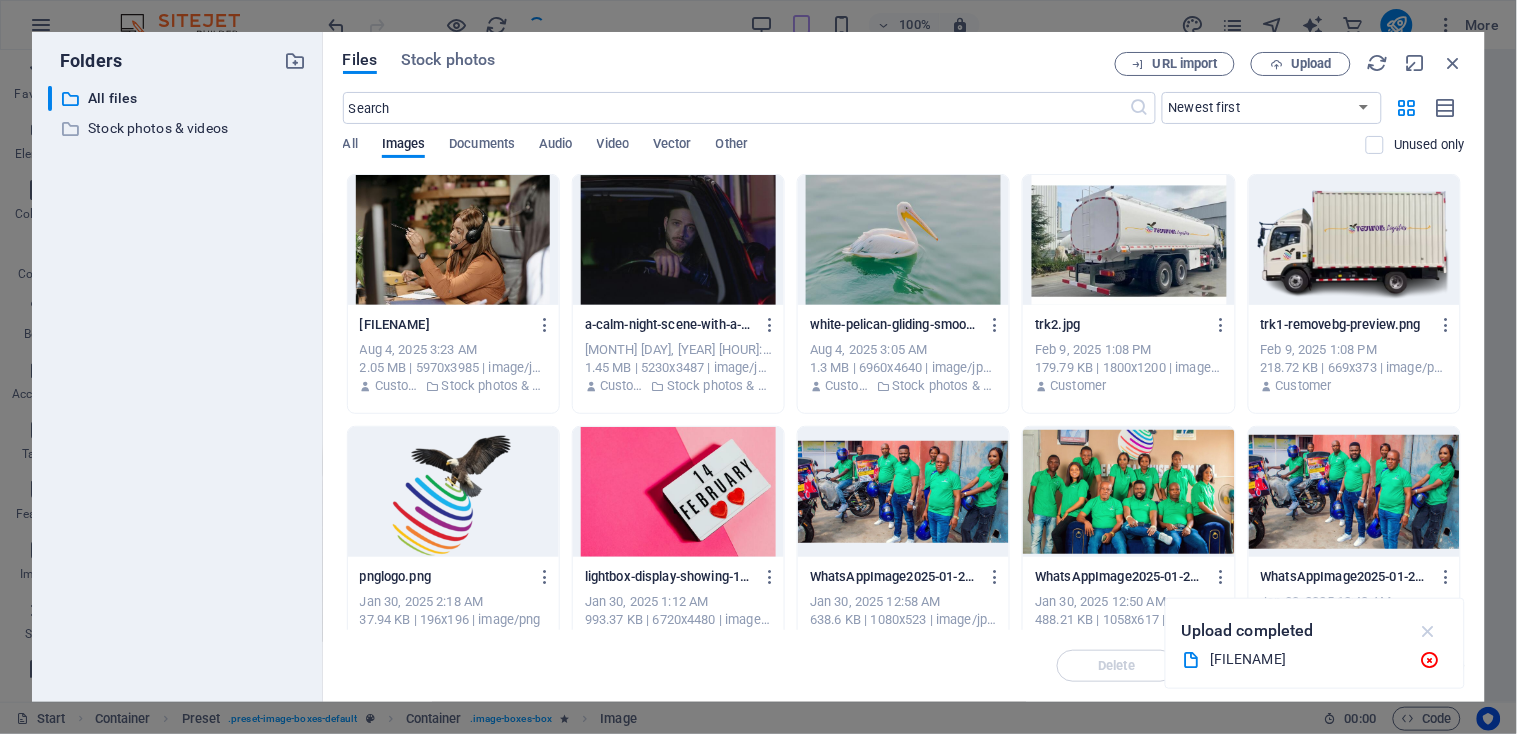click at bounding box center (1428, 631) 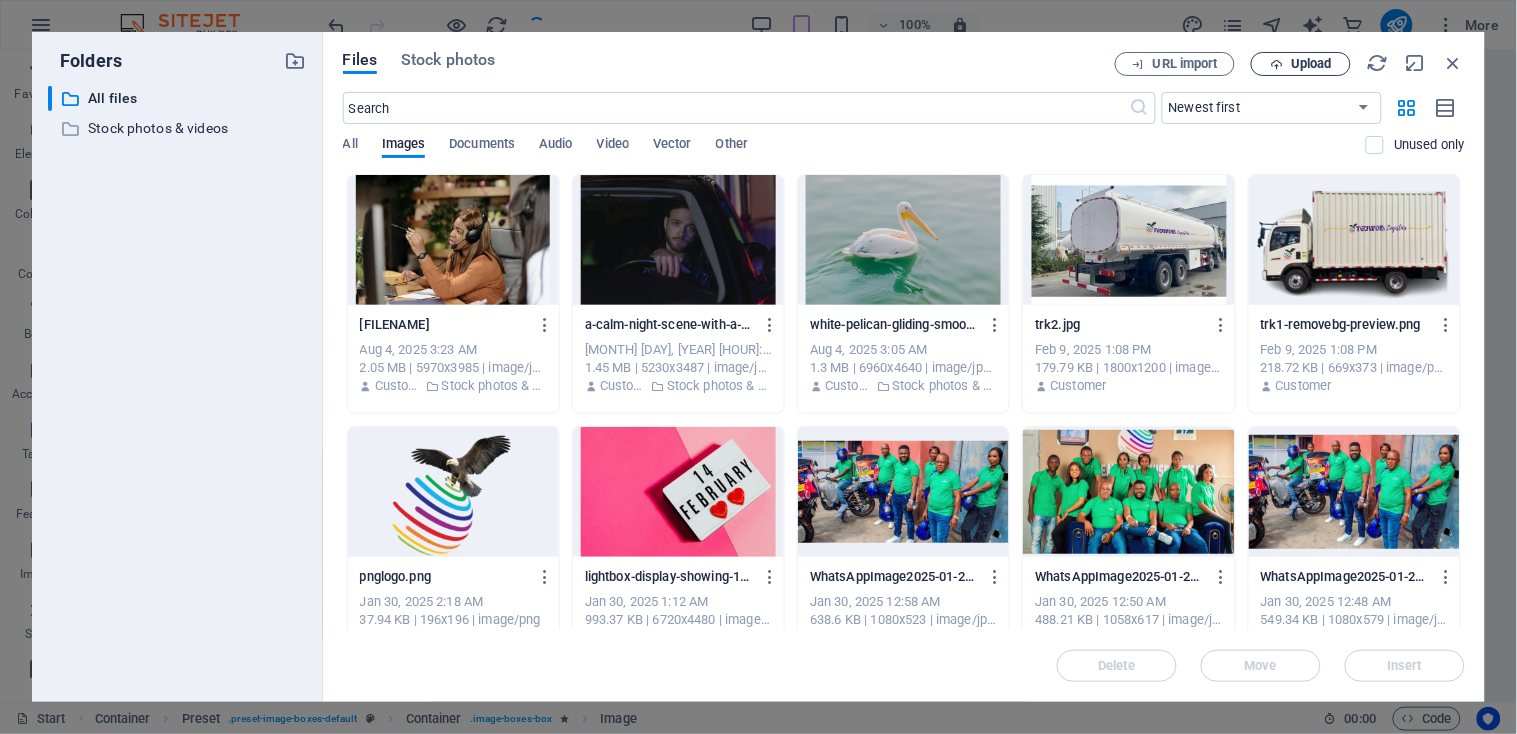 click on "Upload" at bounding box center (1301, 64) 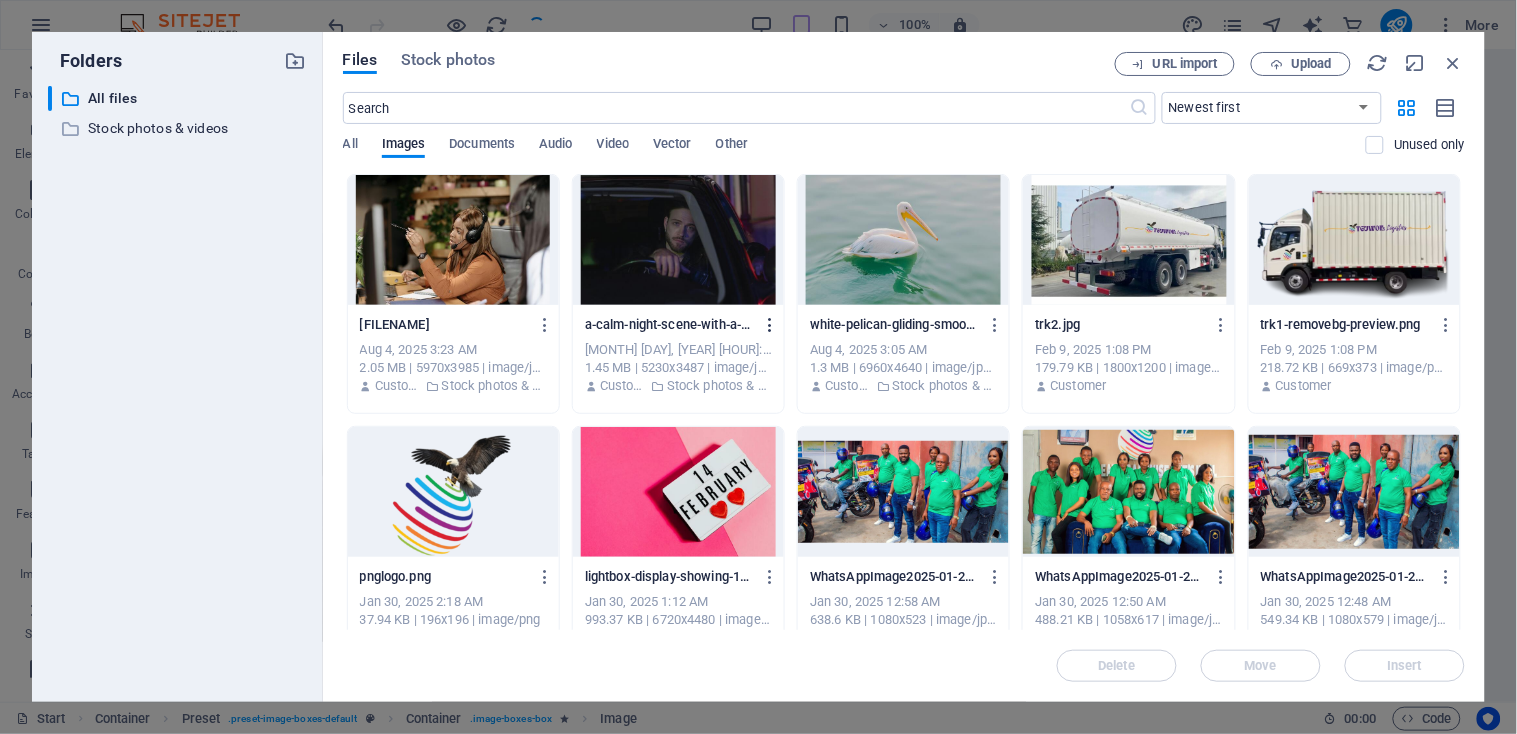 click at bounding box center [771, 325] 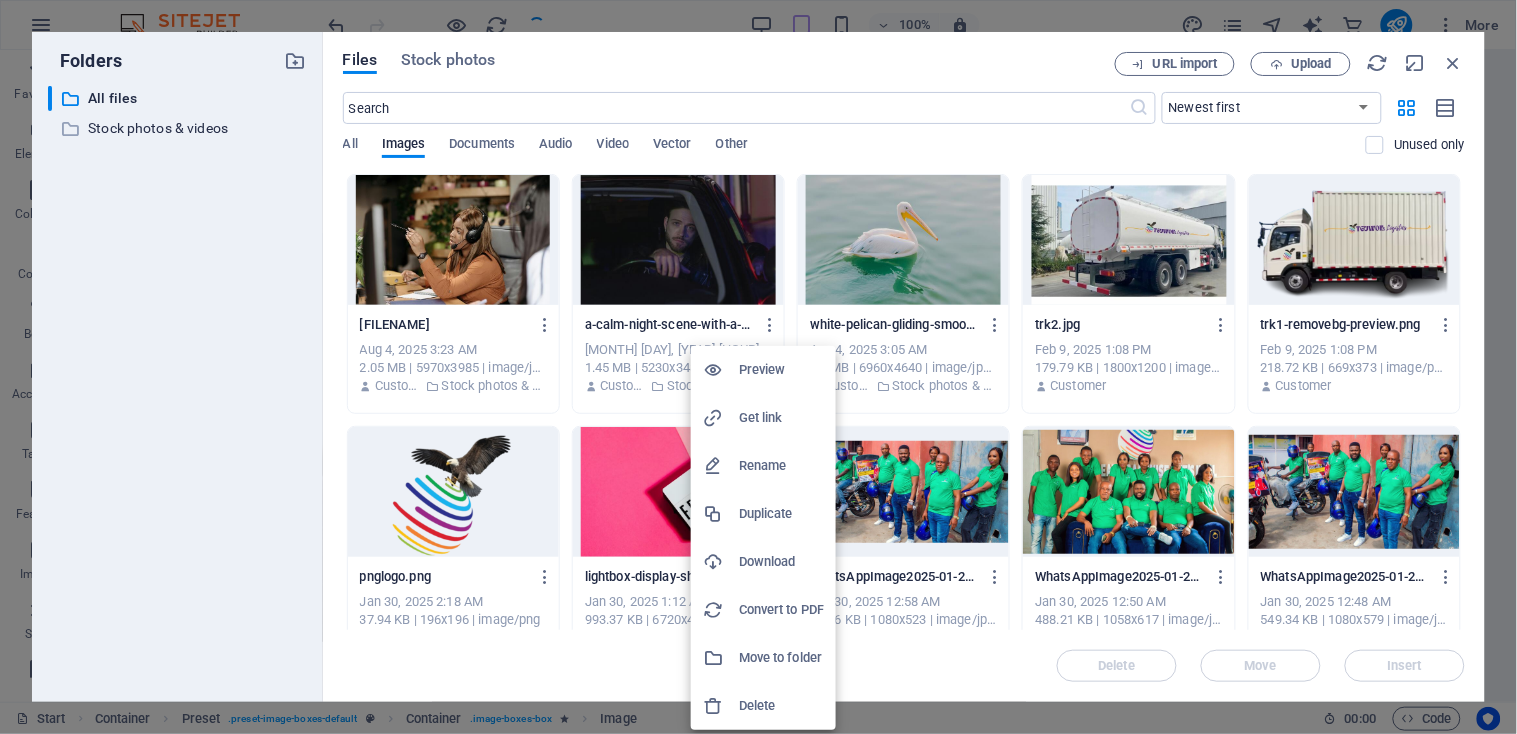 click on "Delete" at bounding box center [781, 706] 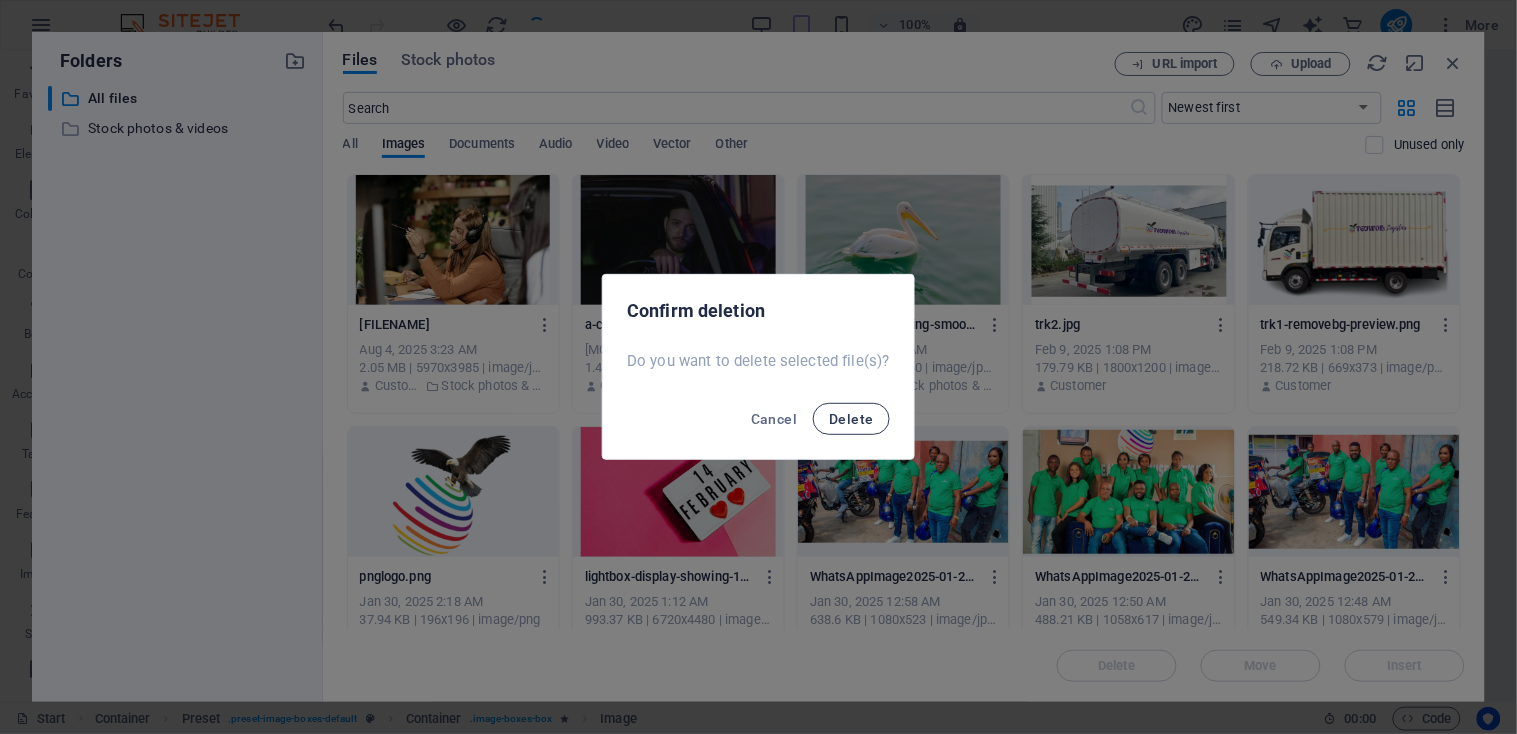 click on "Delete" at bounding box center (851, 419) 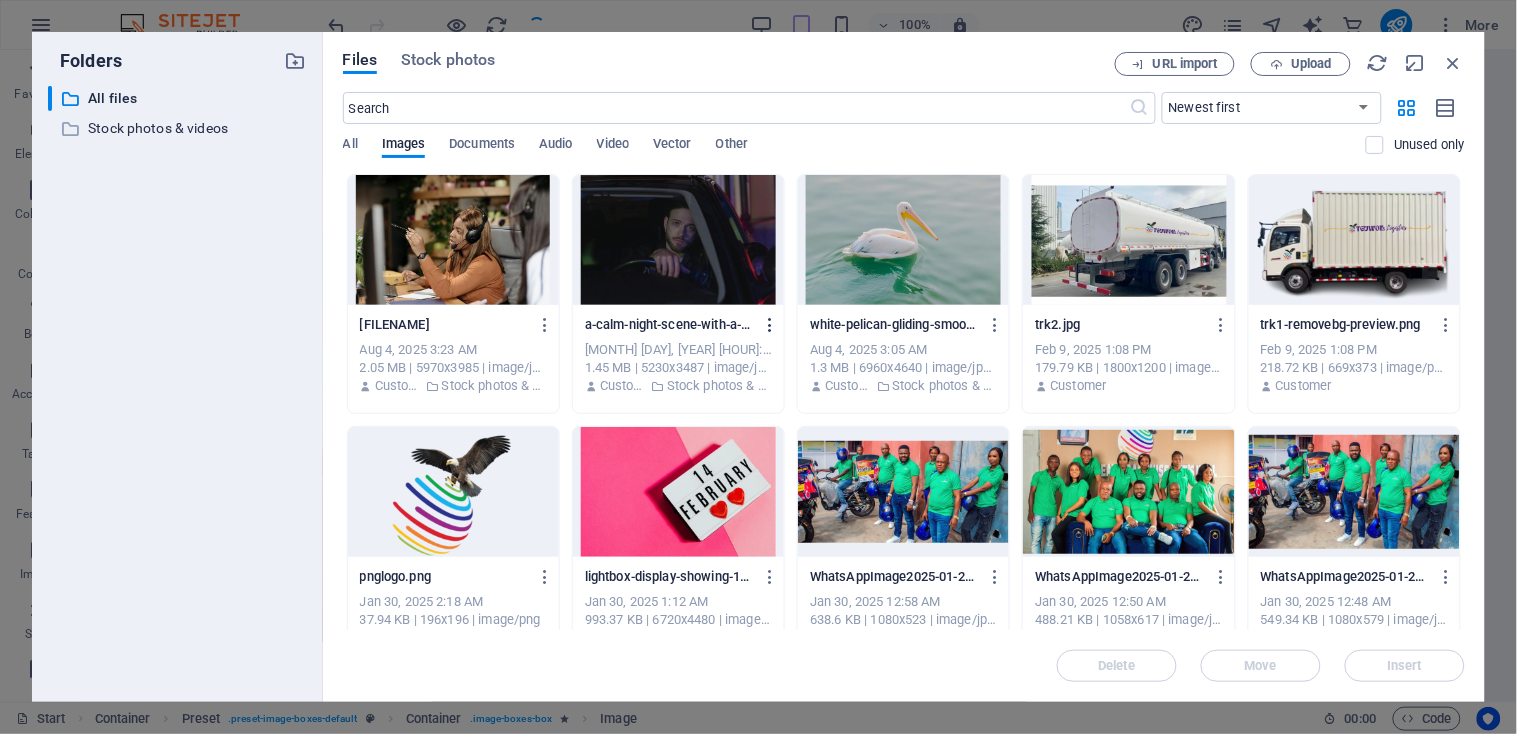 click at bounding box center [771, 325] 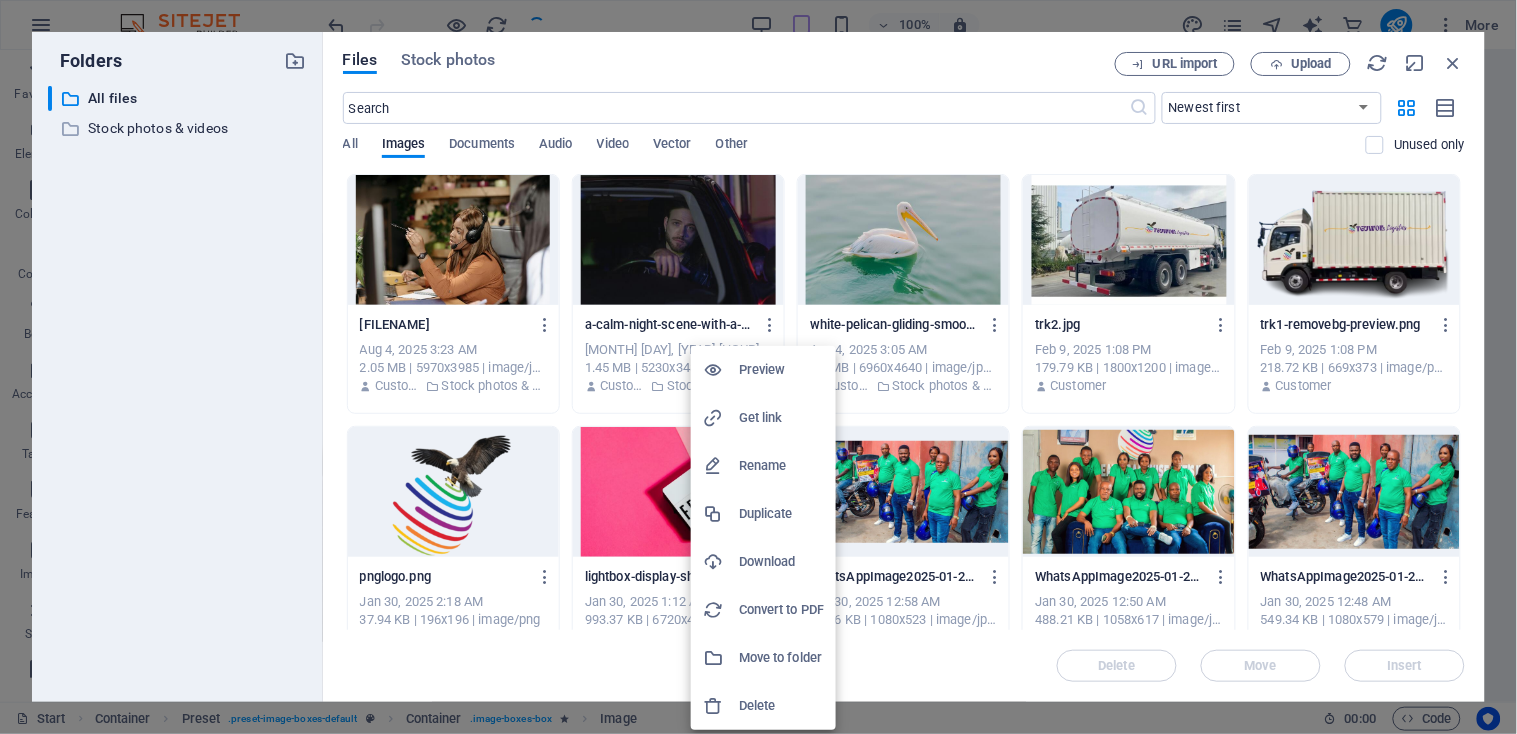 click on "Delete" at bounding box center [781, 706] 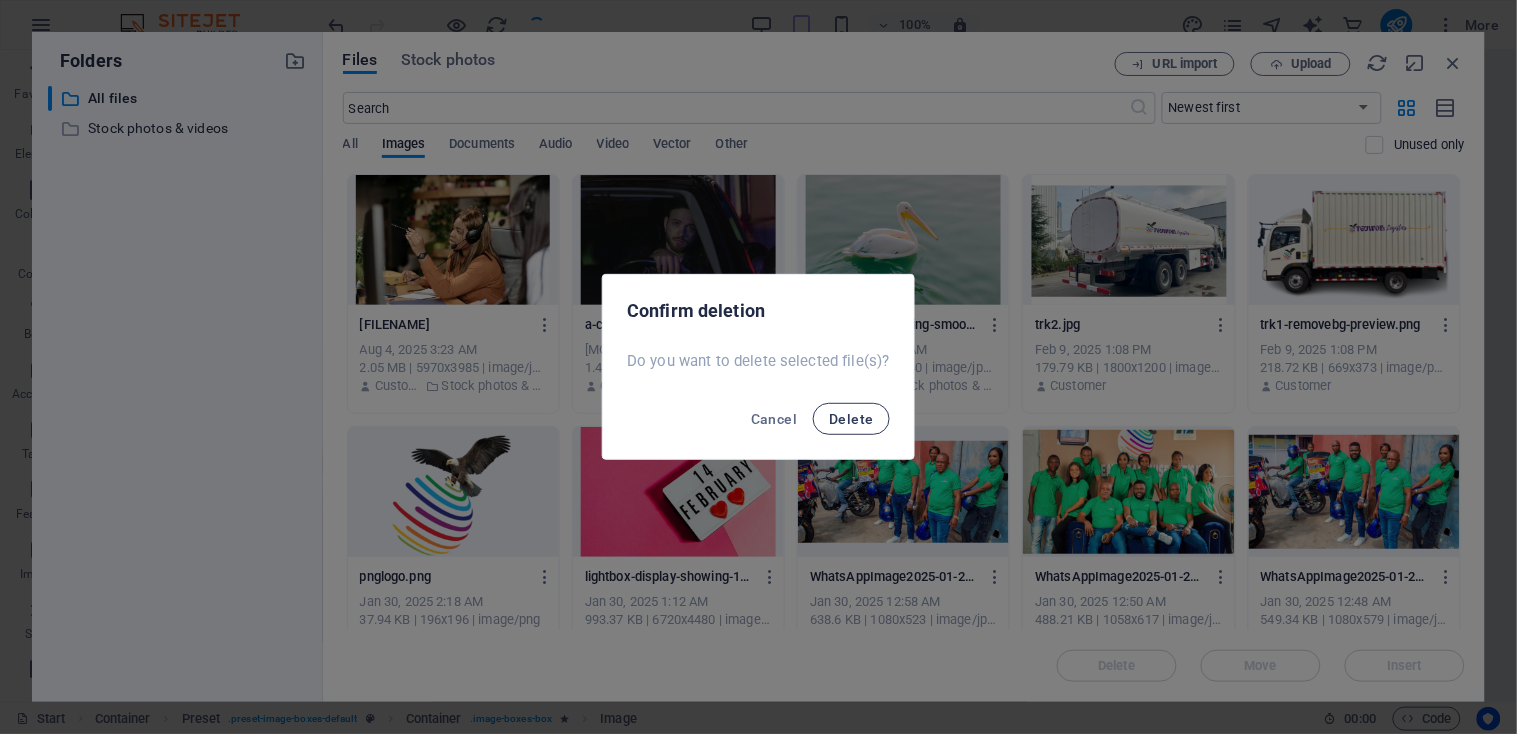 click on "Delete" at bounding box center [851, 419] 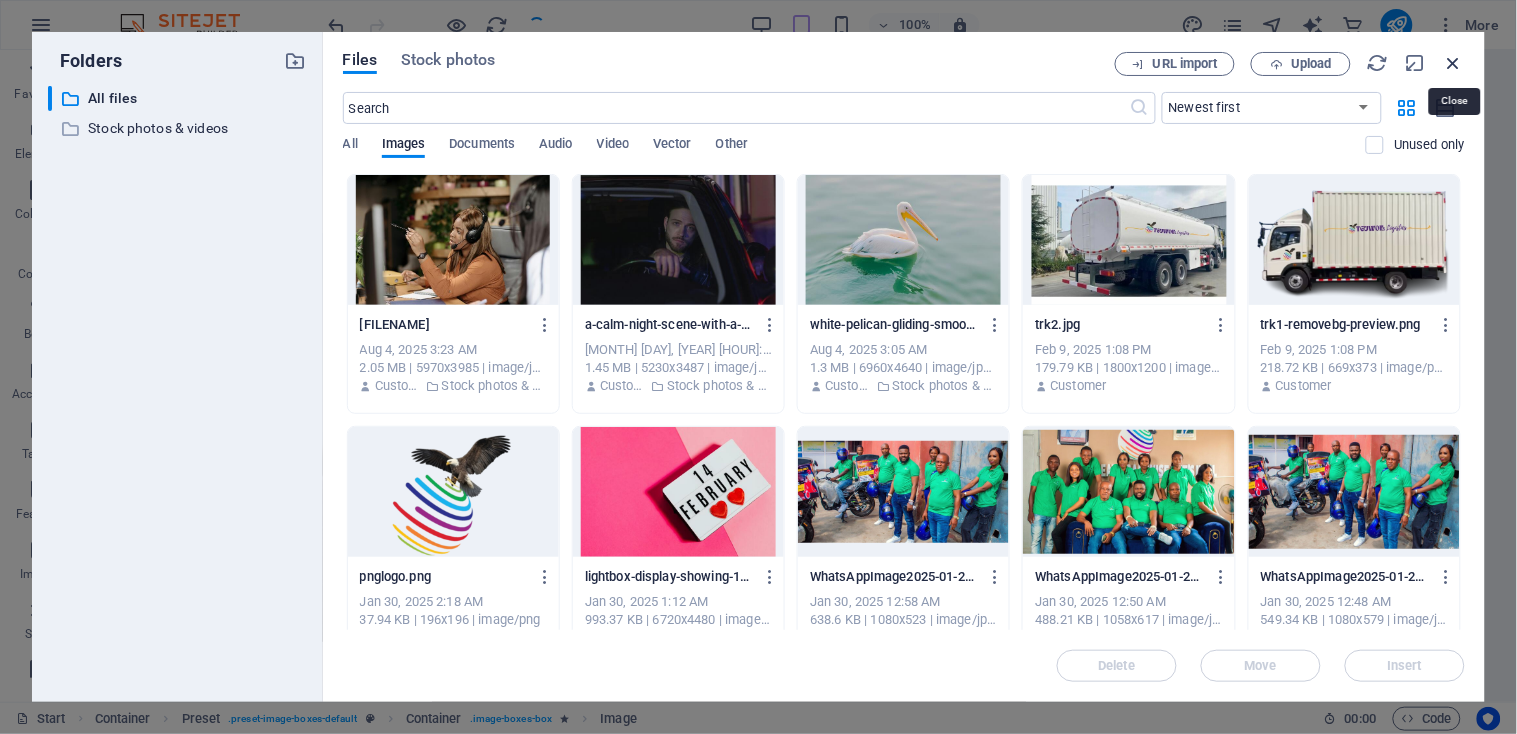 click at bounding box center [1454, 63] 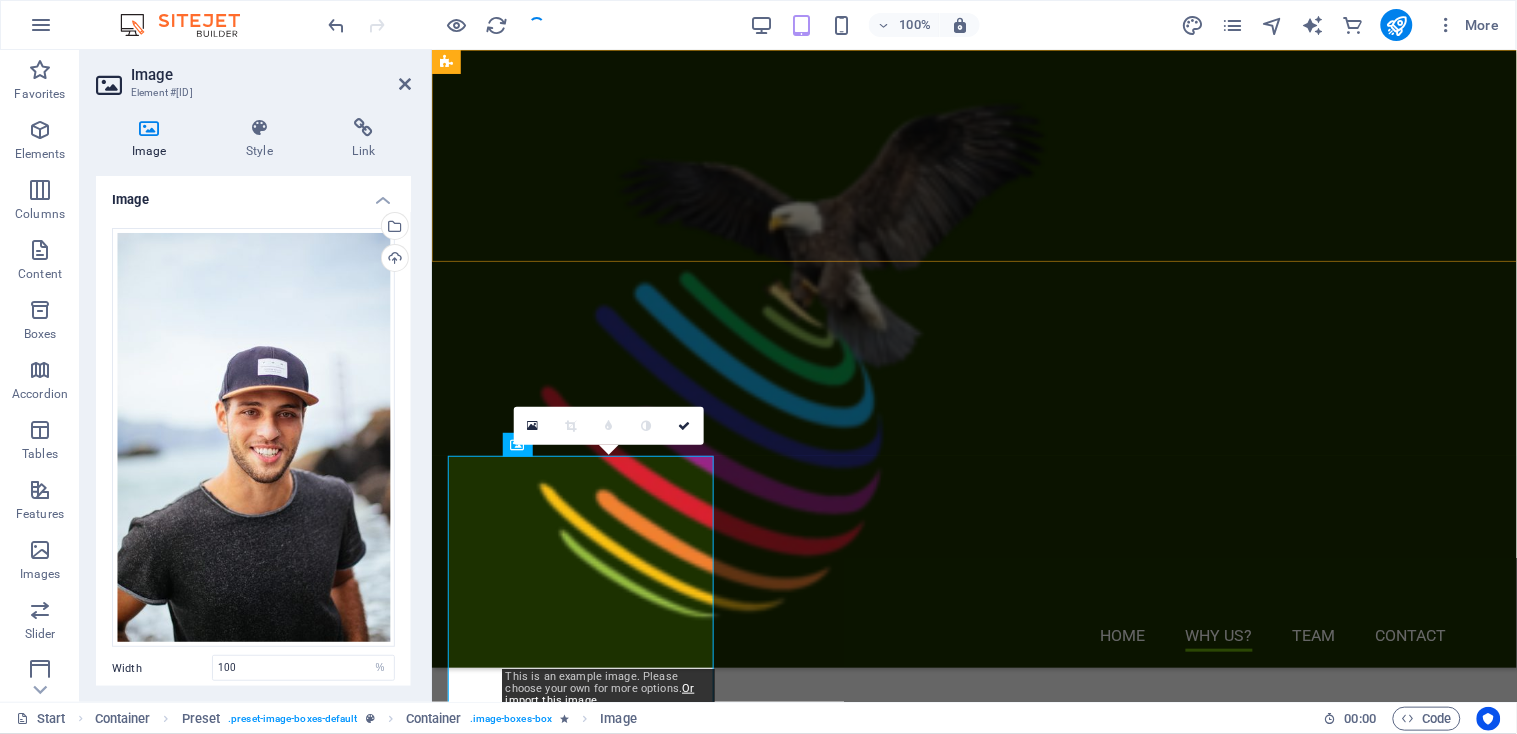 scroll, scrollTop: 2437, scrollLeft: 0, axis: vertical 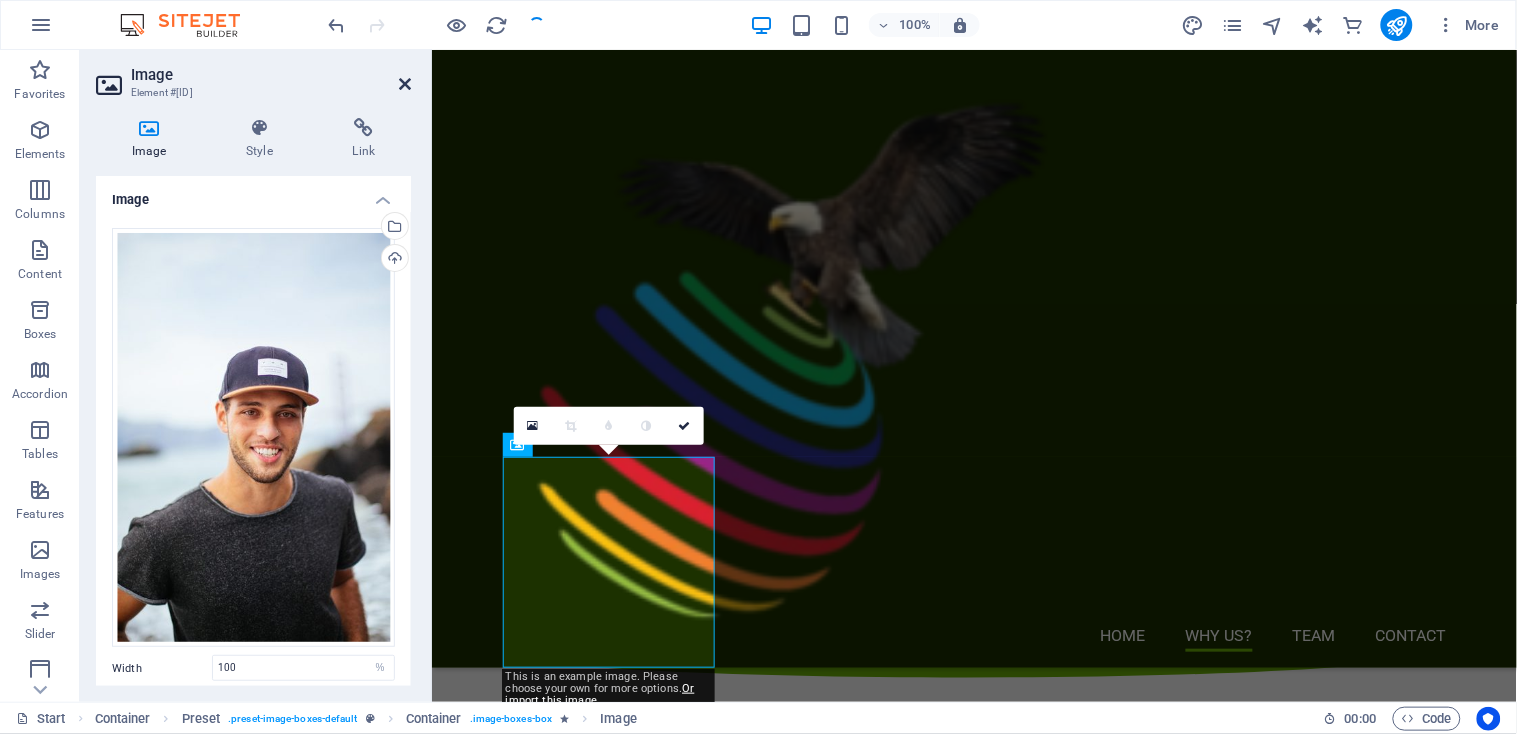 click at bounding box center [405, 84] 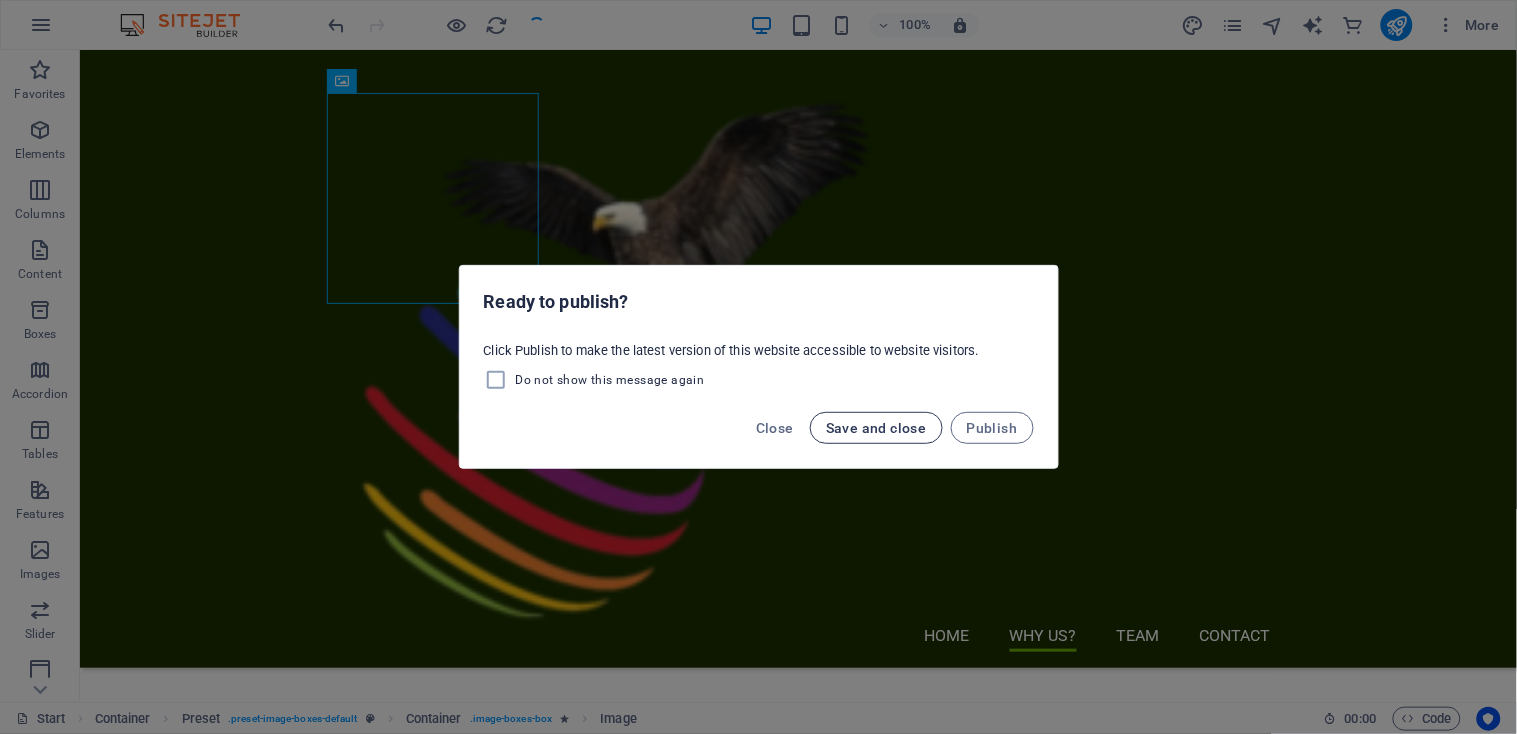 click on "Save and close" at bounding box center [876, 428] 